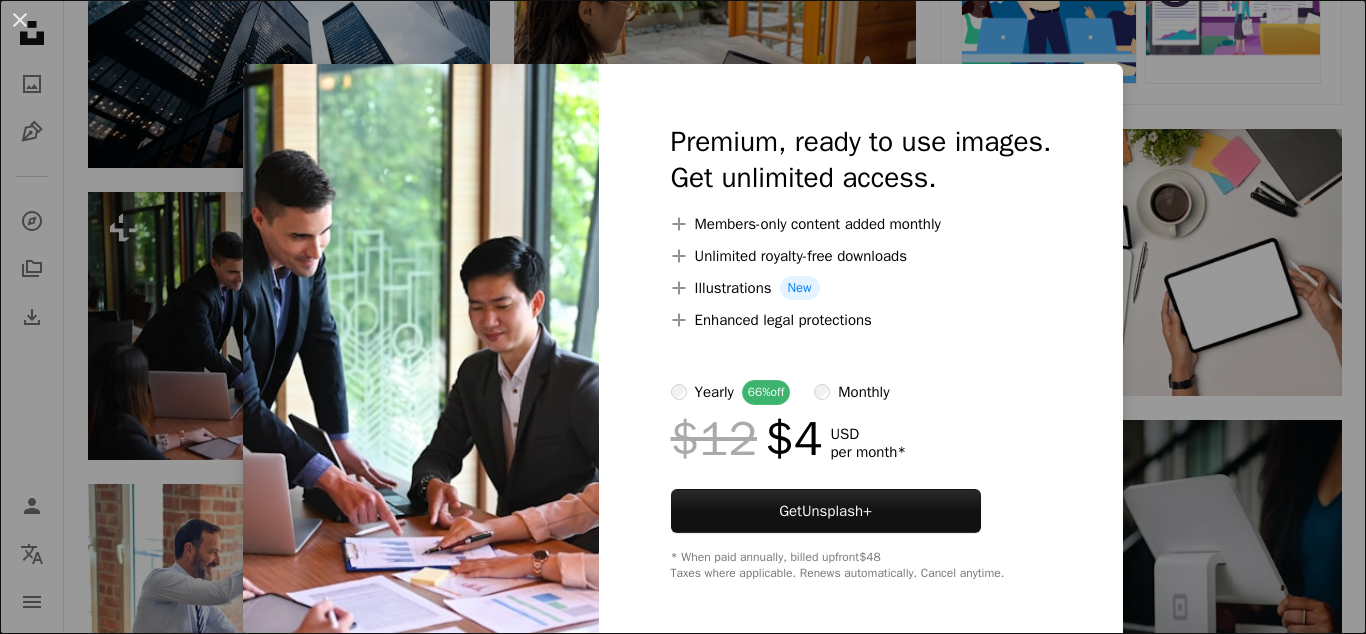 scroll, scrollTop: 918, scrollLeft: 0, axis: vertical 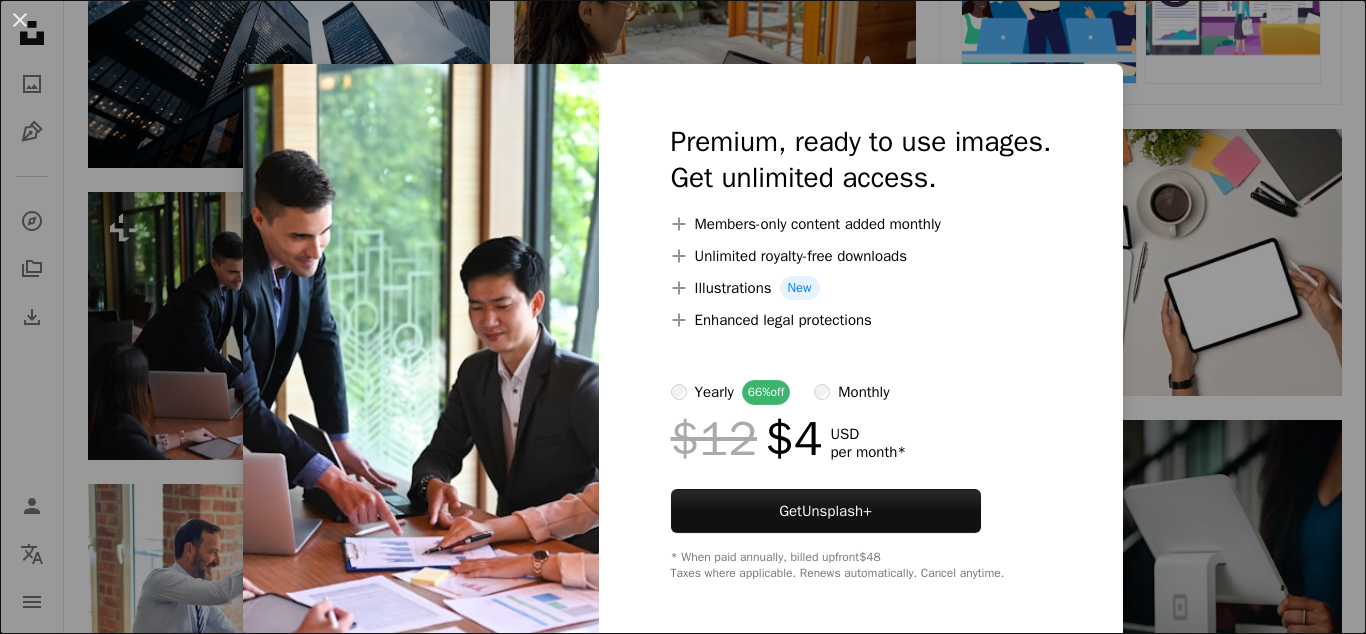 click on "An X shape Premium, ready to use images. Get unlimited access. A plus sign Members-only content added monthly A plus sign Unlimited royalty-free downloads A plus sign Illustrations  New A plus sign Enhanced legal protections yearly 66%  off monthly $12   $4 USD per month * Get  Unsplash+ * When paid annually, billed upfront  $48 Taxes where applicable. Renews automatically. Cancel anytime." at bounding box center [683, 317] 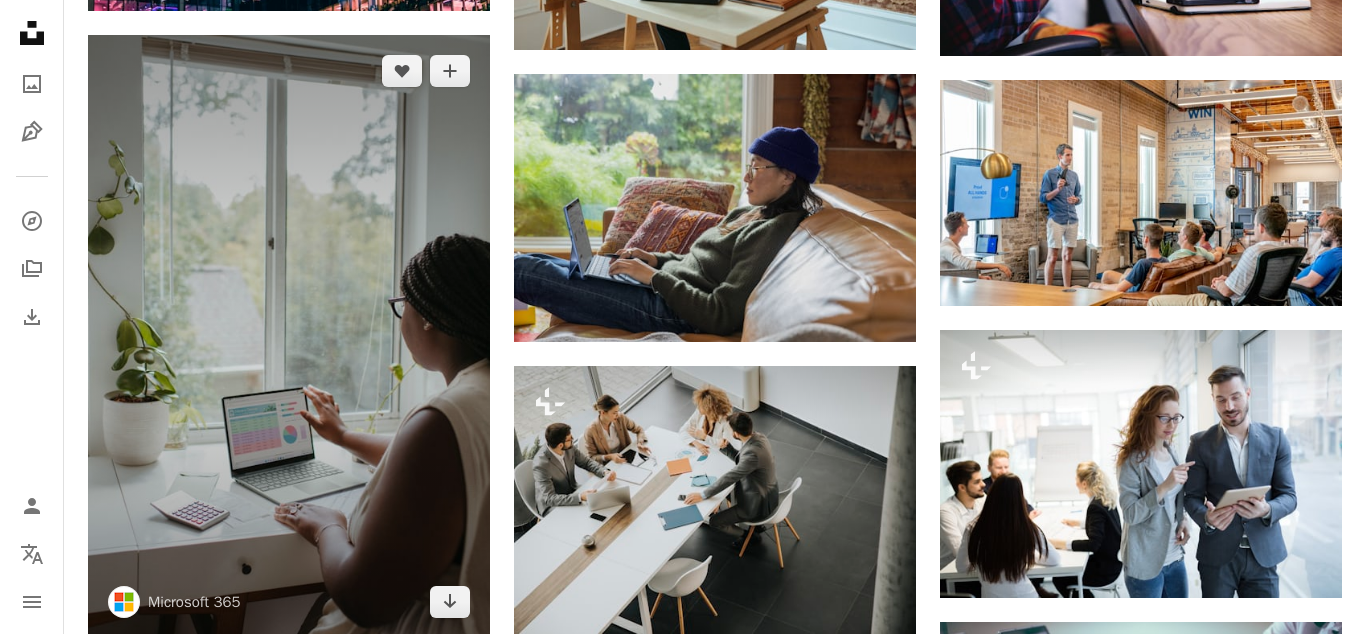 scroll, scrollTop: 3468, scrollLeft: 0, axis: vertical 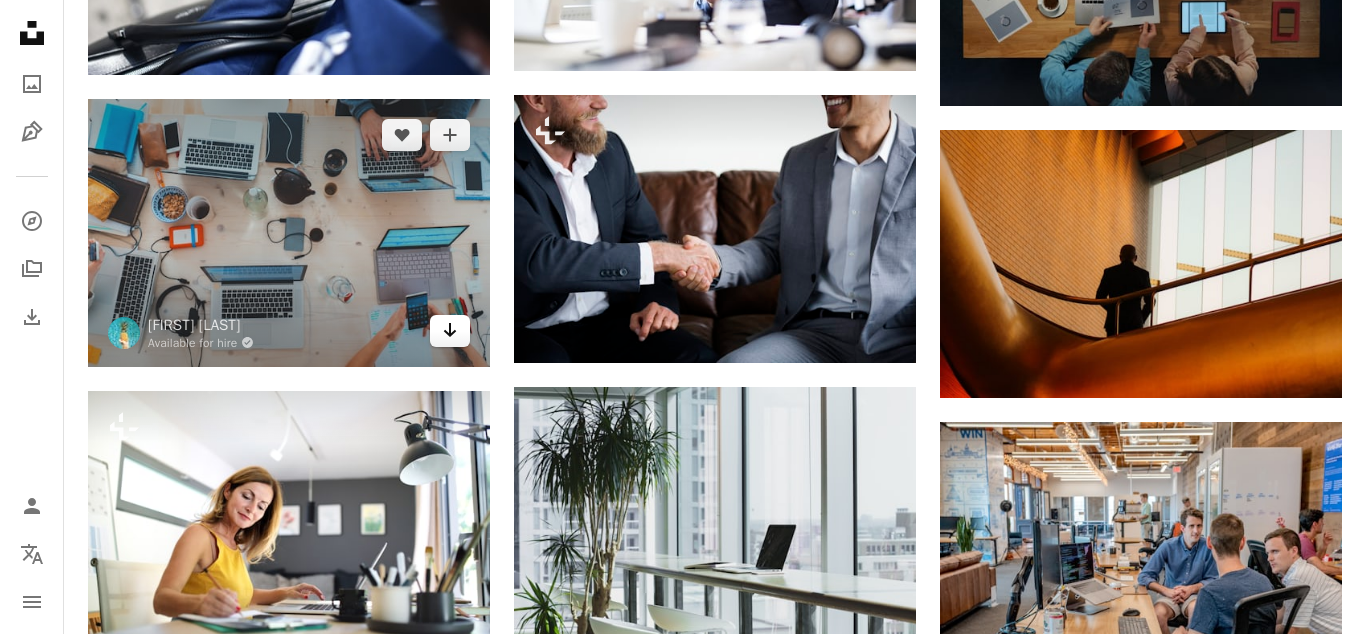 click on "Arrow pointing down" at bounding box center (450, 331) 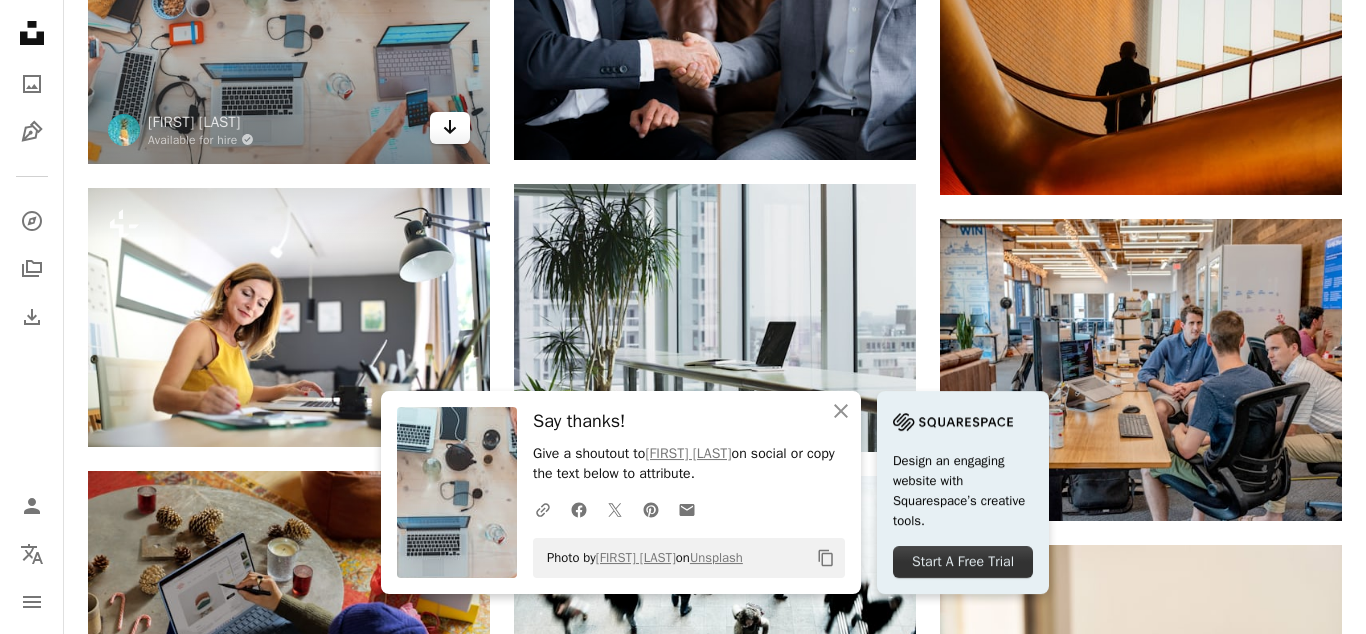 scroll, scrollTop: 8568, scrollLeft: 0, axis: vertical 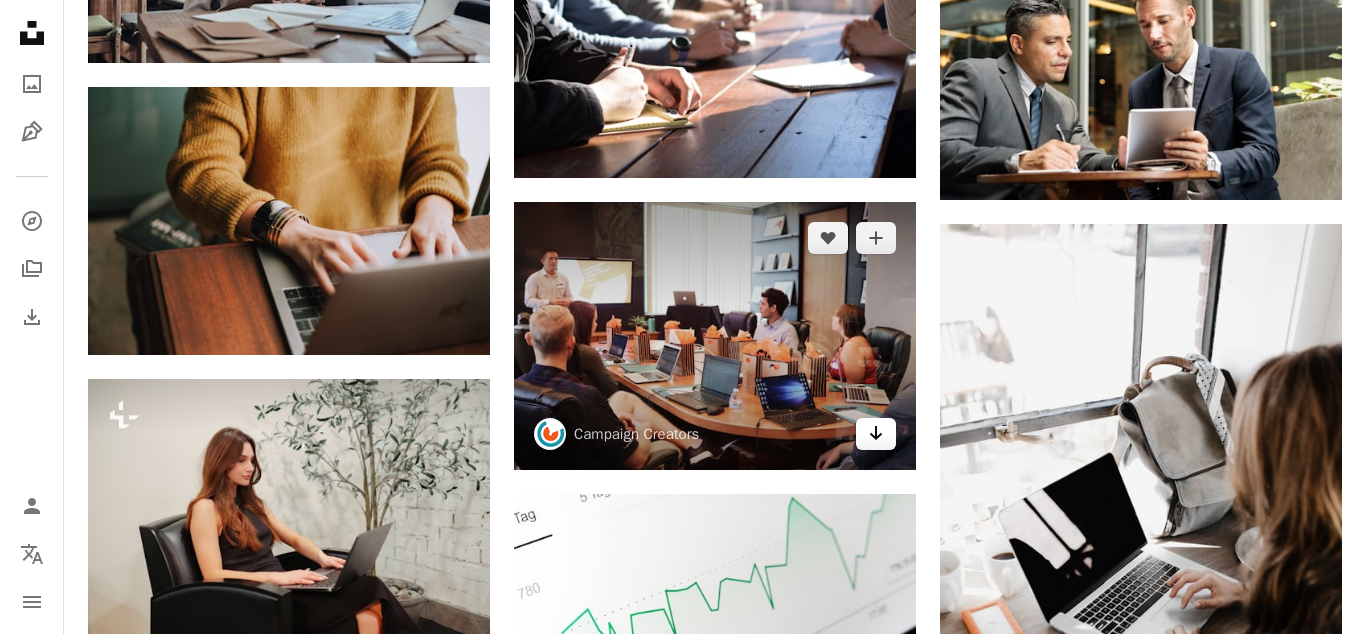 click on "Arrow pointing down" 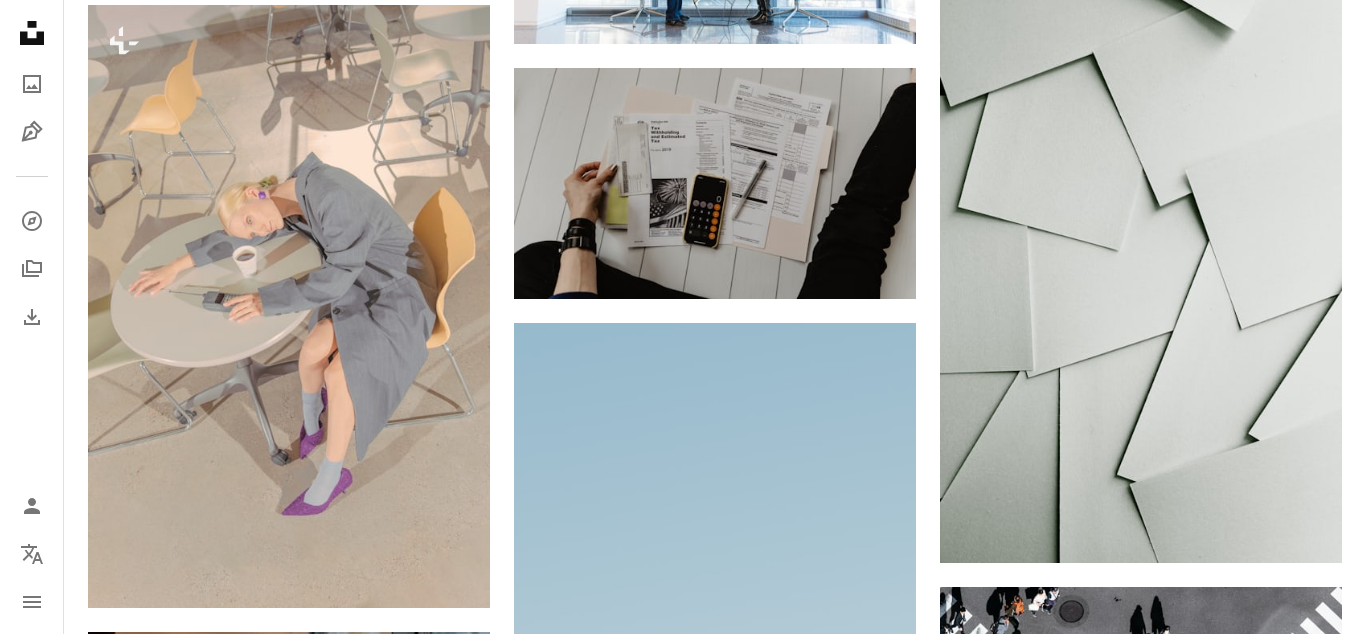 scroll, scrollTop: 29274, scrollLeft: 0, axis: vertical 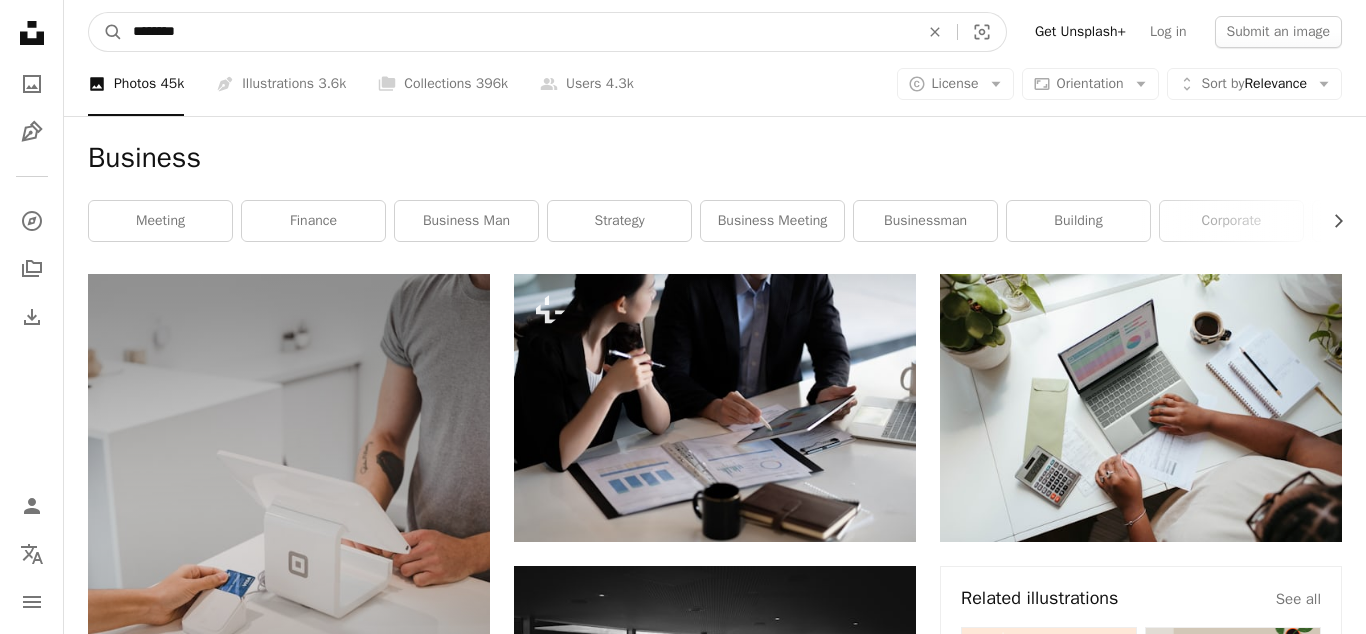 click on "********" at bounding box center [518, 32] 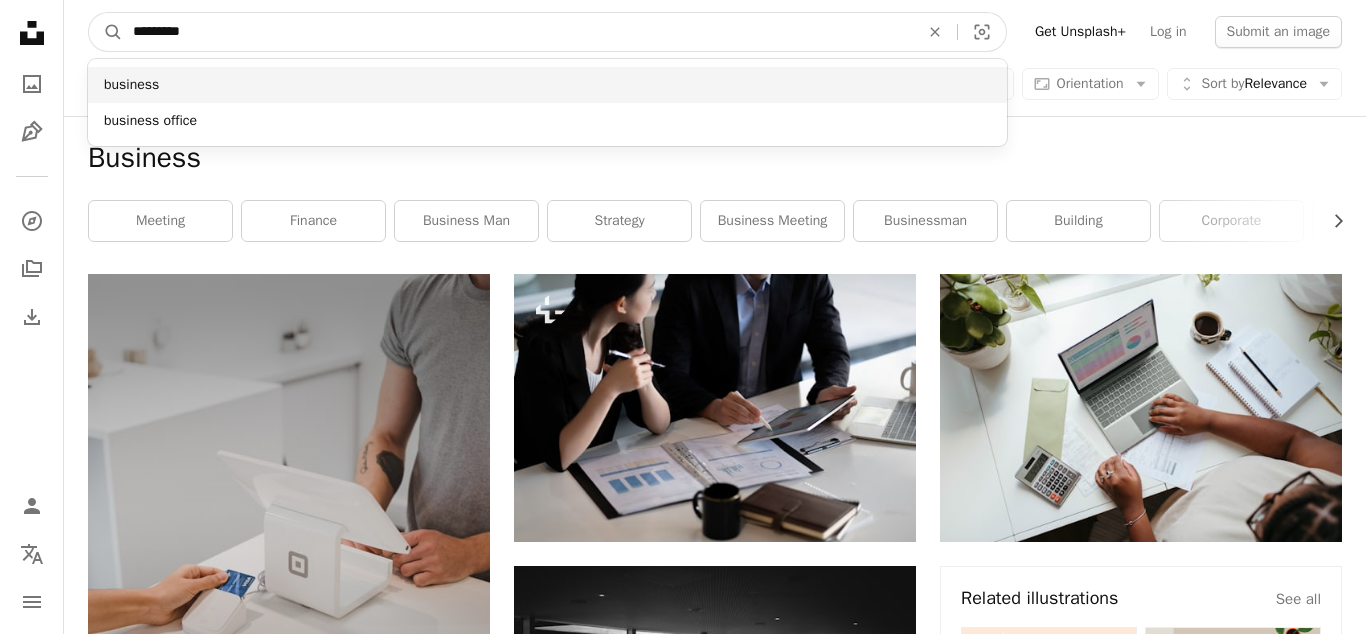 paste on "**********" 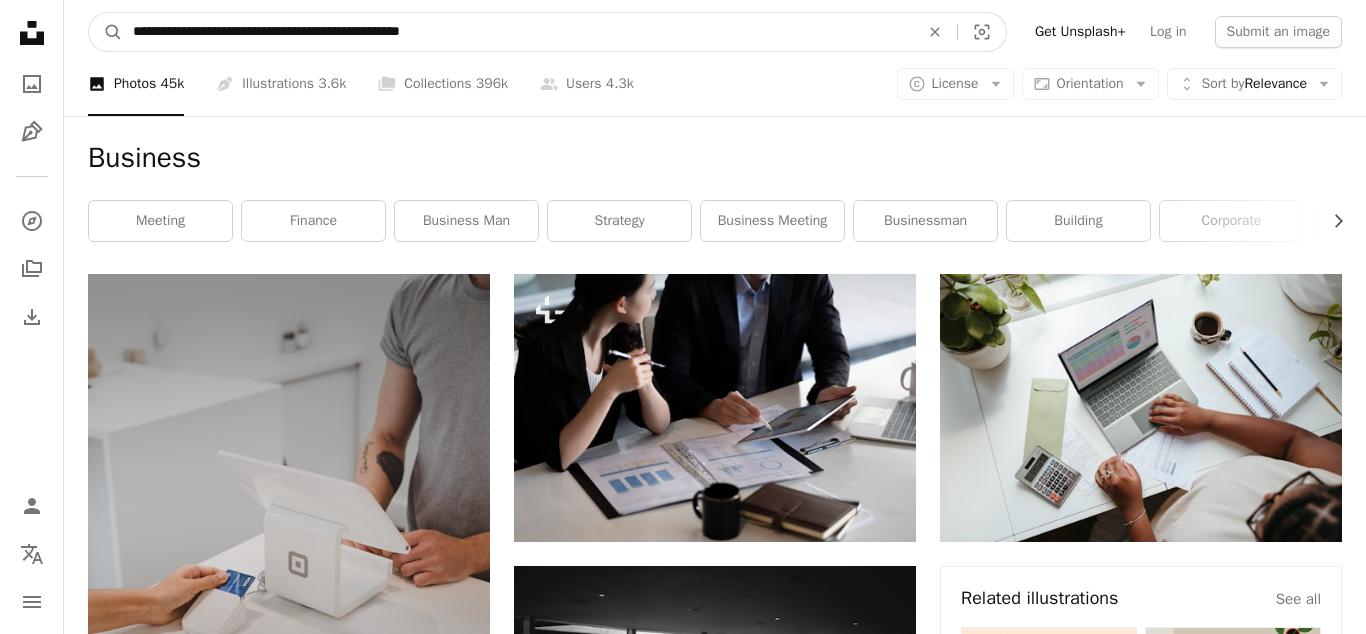 click on "A magnifying glass" at bounding box center (106, 32) 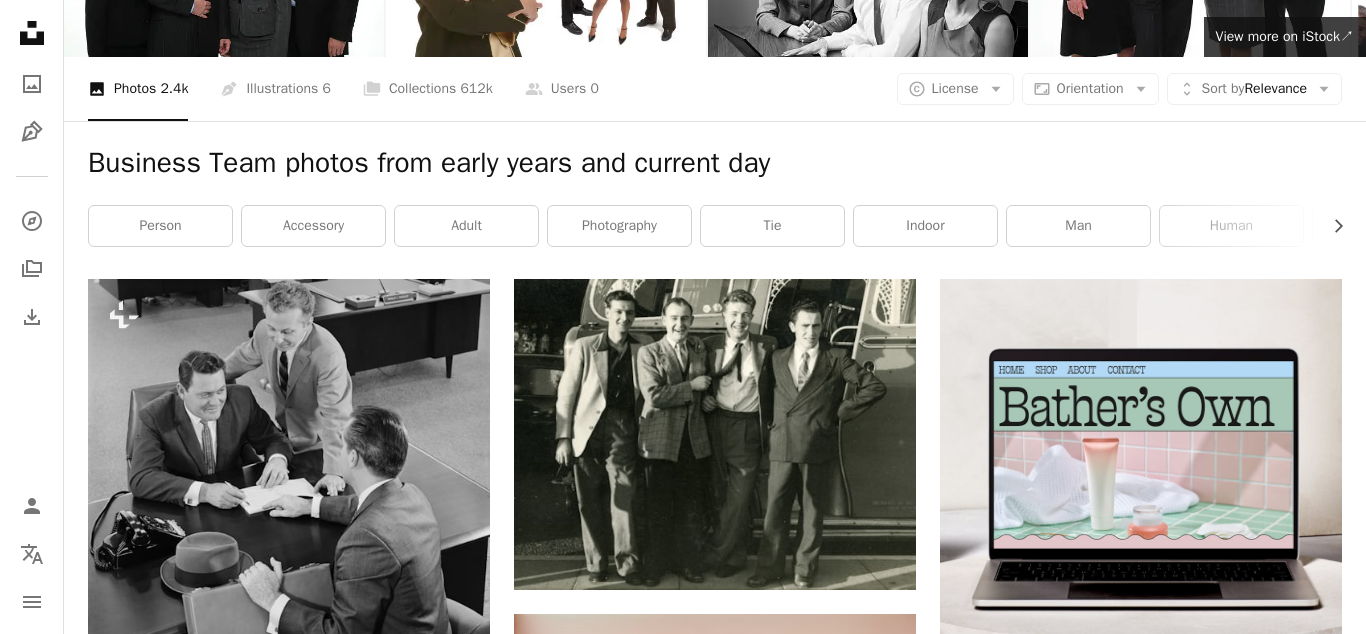 scroll, scrollTop: 0, scrollLeft: 0, axis: both 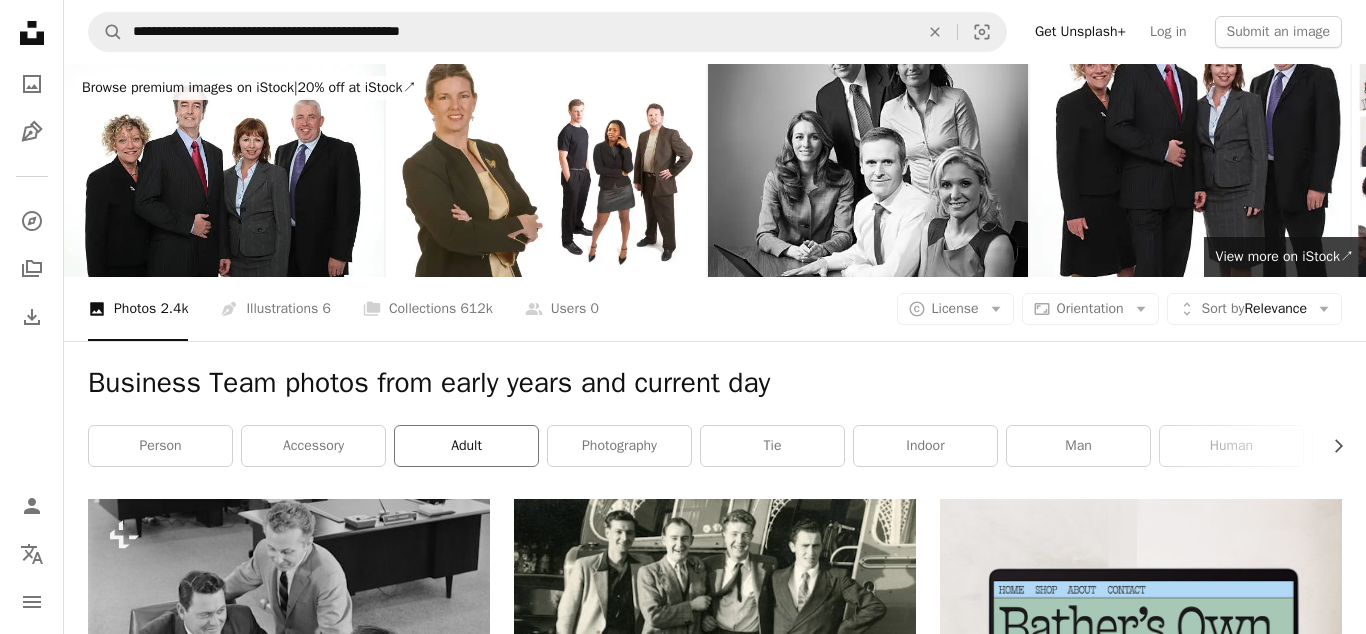 click on "adult" at bounding box center [466, 446] 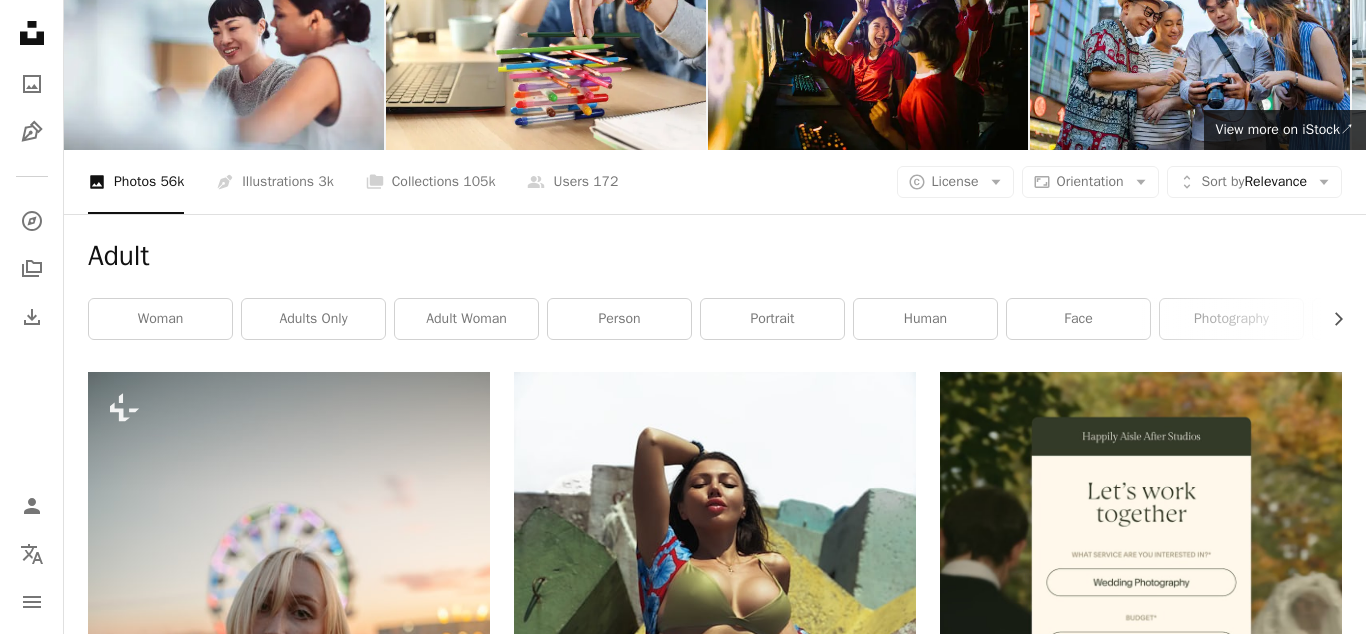 scroll, scrollTop: 204, scrollLeft: 0, axis: vertical 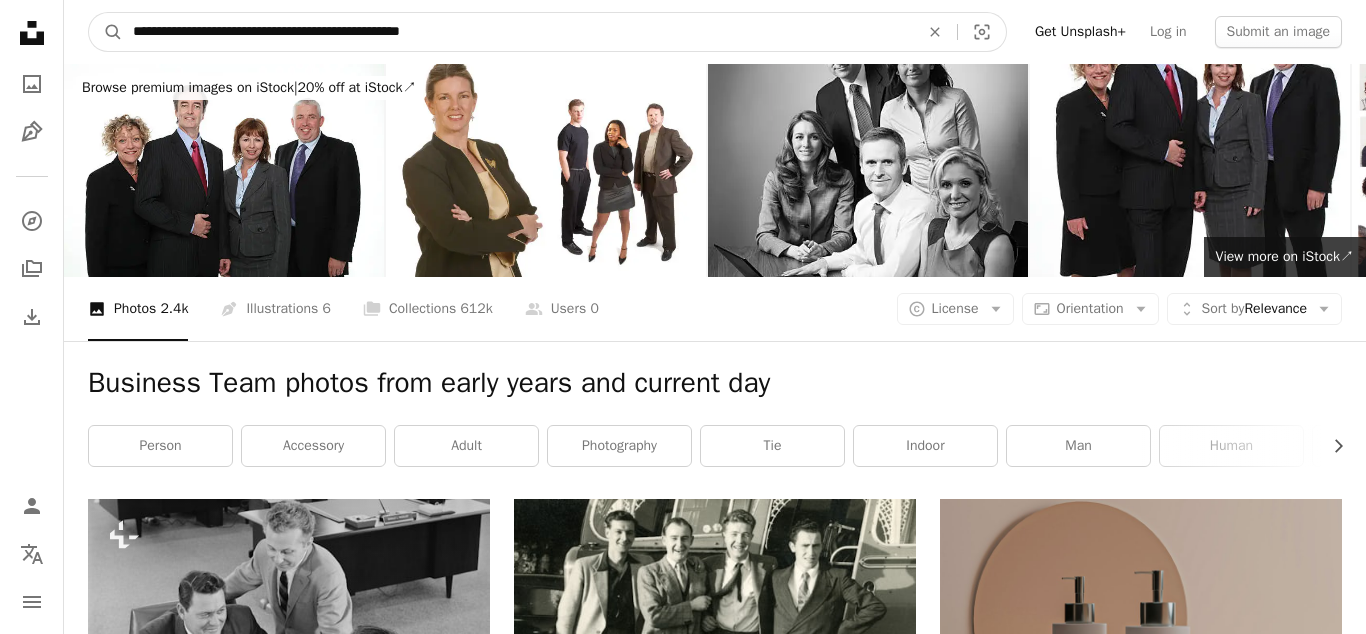 drag, startPoint x: 186, startPoint y: 34, endPoint x: 72, endPoint y: 21, distance: 114.73883 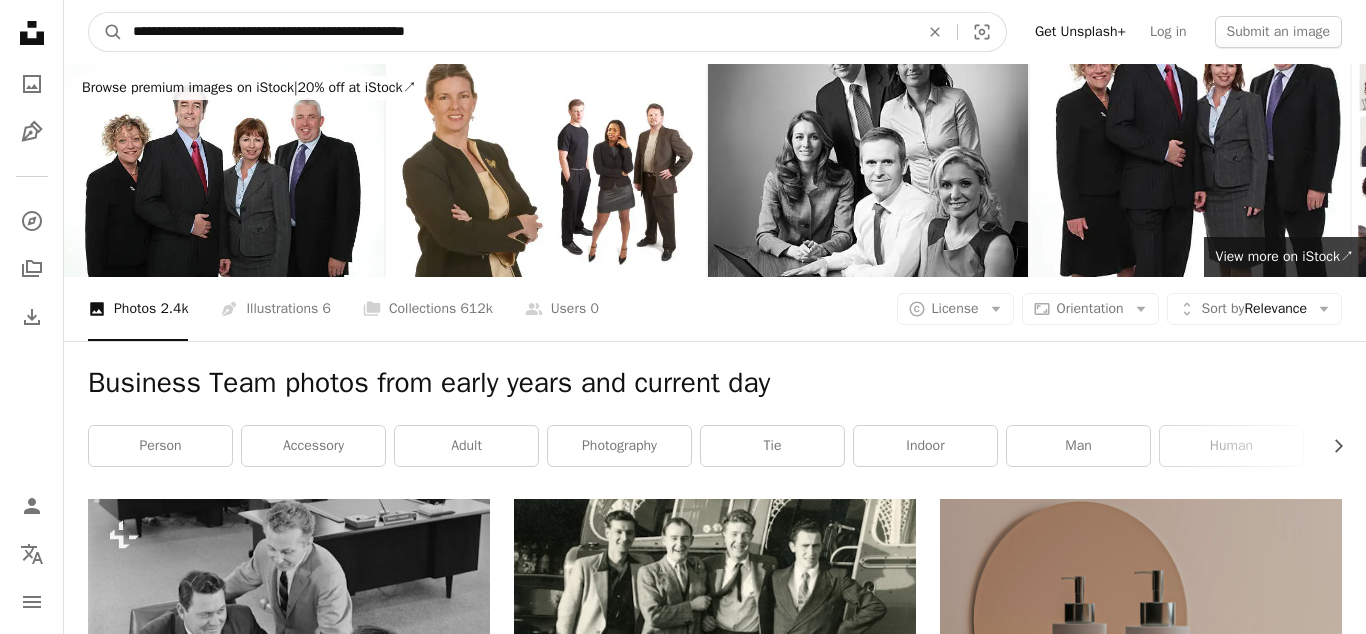 type on "**********" 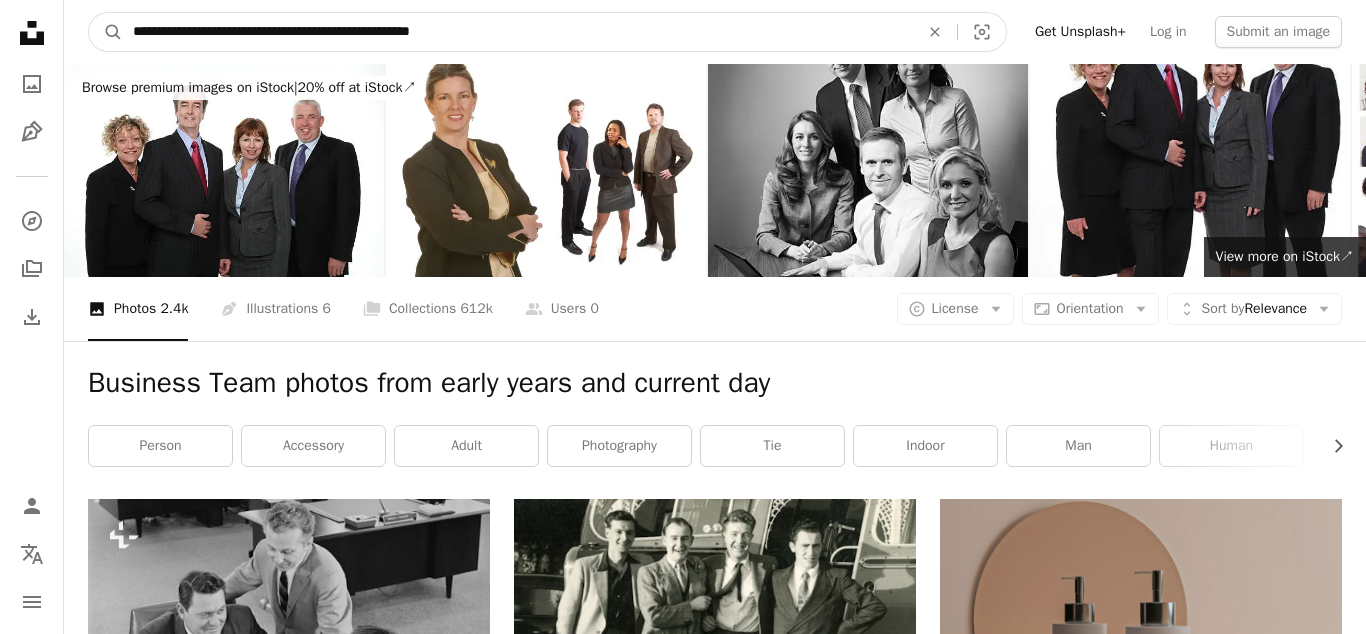 click on "A magnifying glass" at bounding box center [106, 32] 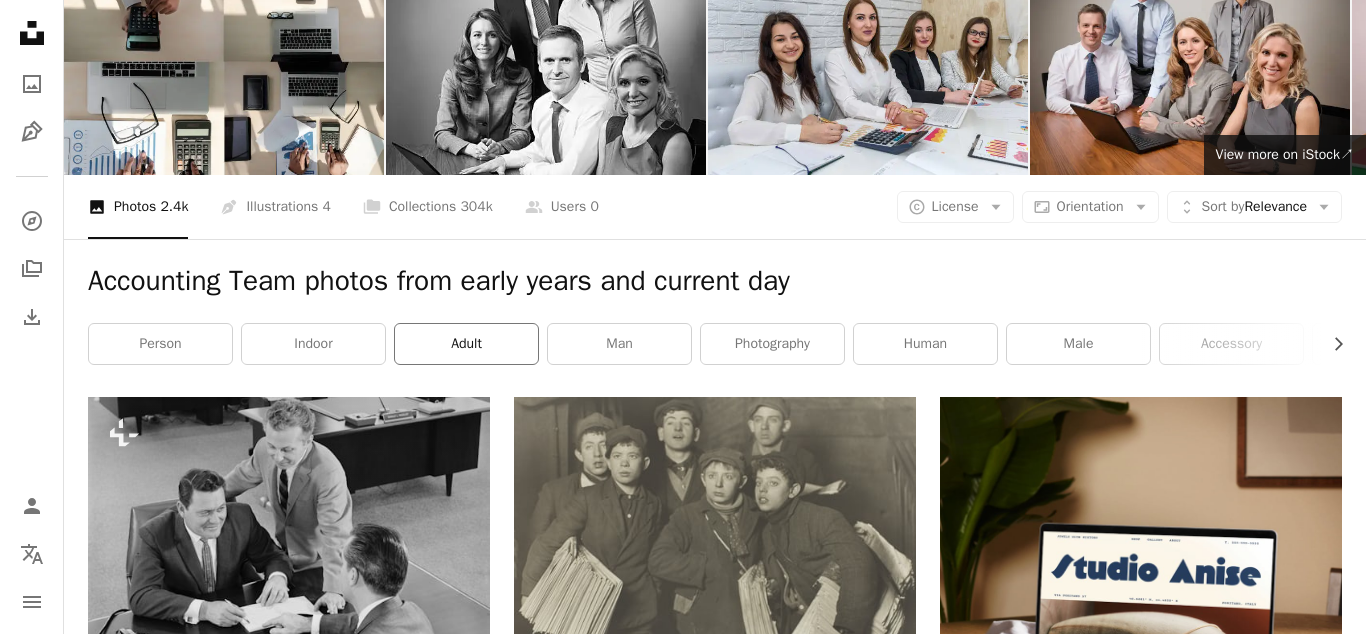 scroll, scrollTop: 0, scrollLeft: 0, axis: both 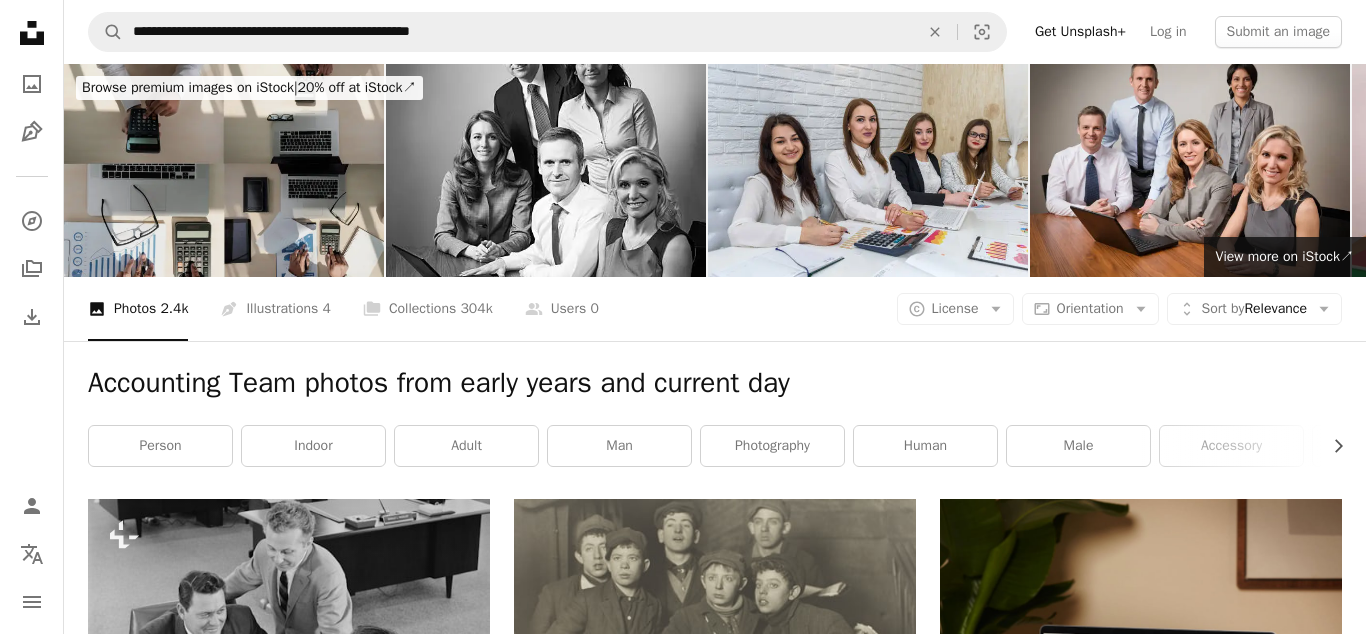 click at bounding box center [224, 170] 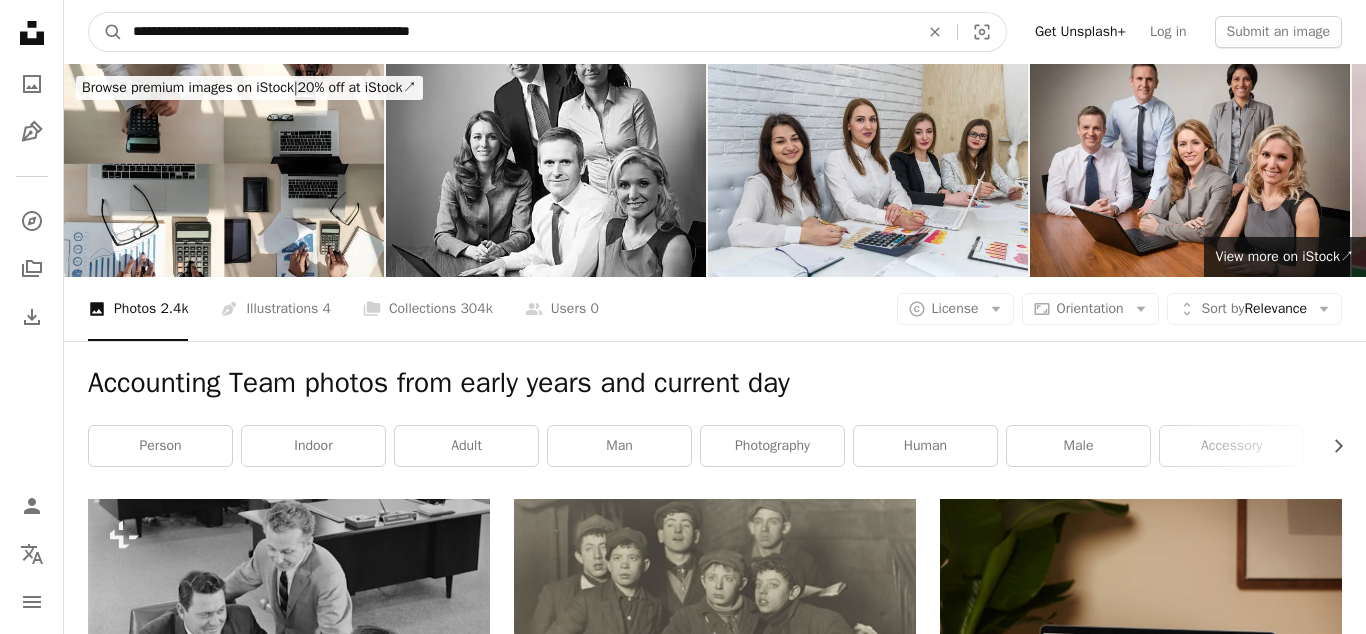 click on "**********" at bounding box center [518, 32] 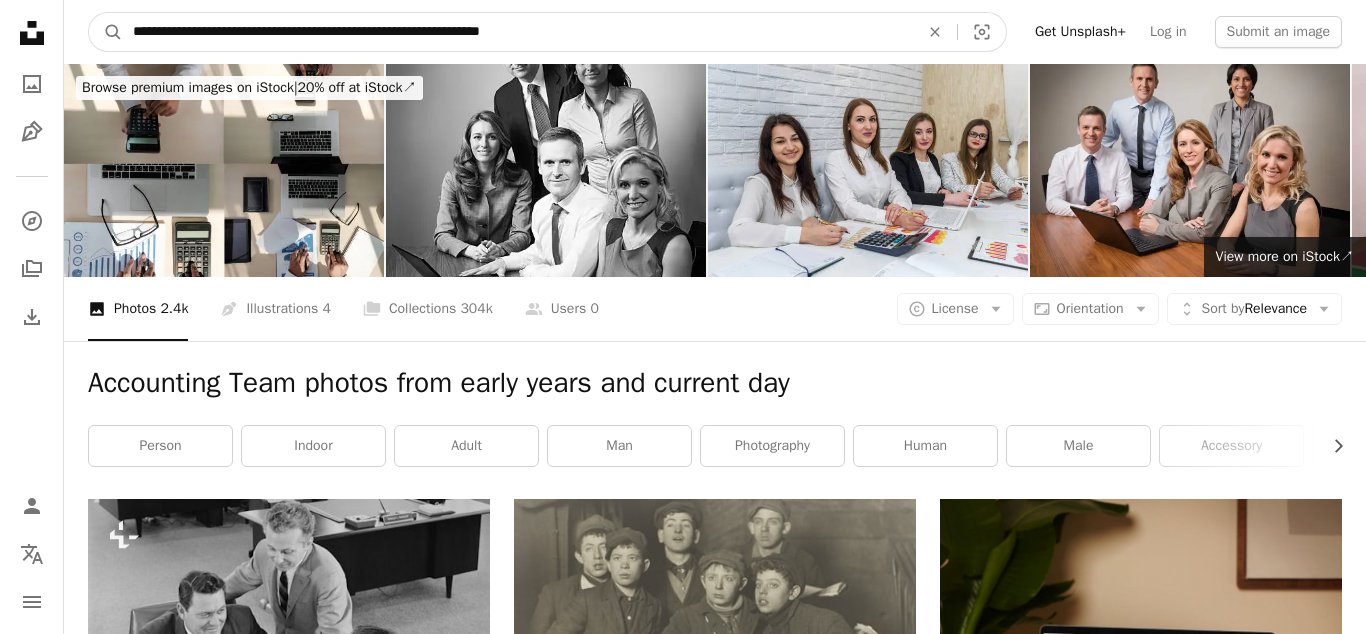 type on "**********" 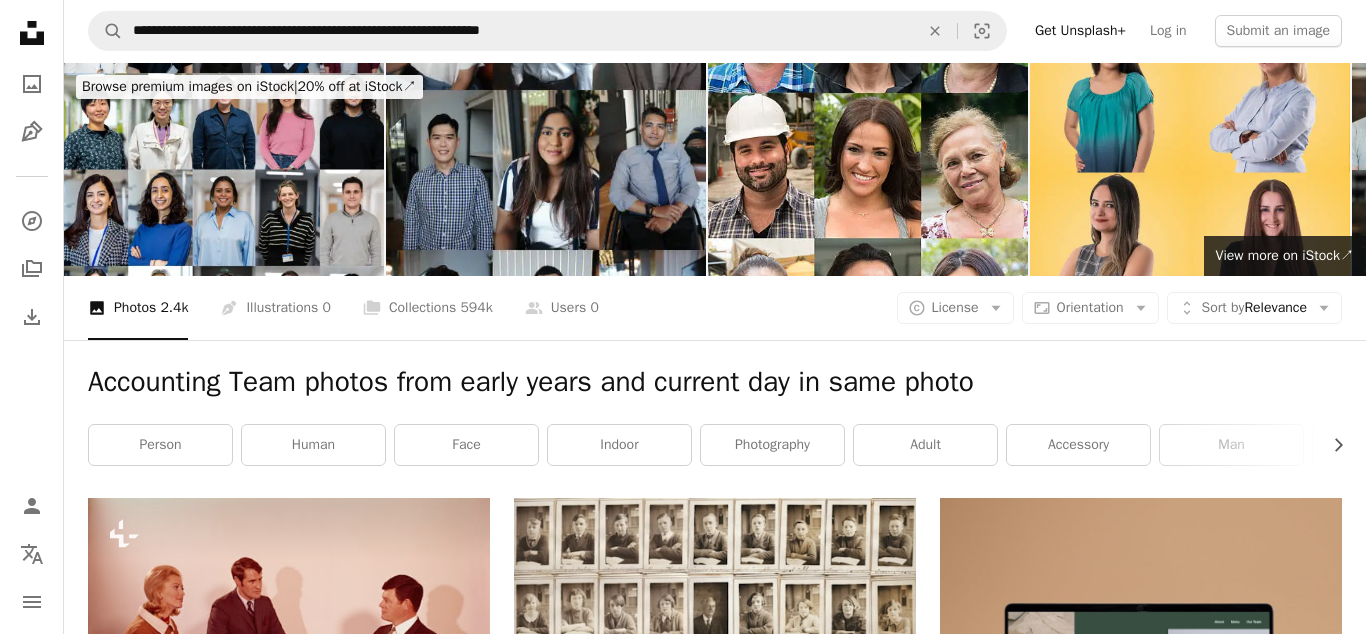 scroll, scrollTop: 0, scrollLeft: 0, axis: both 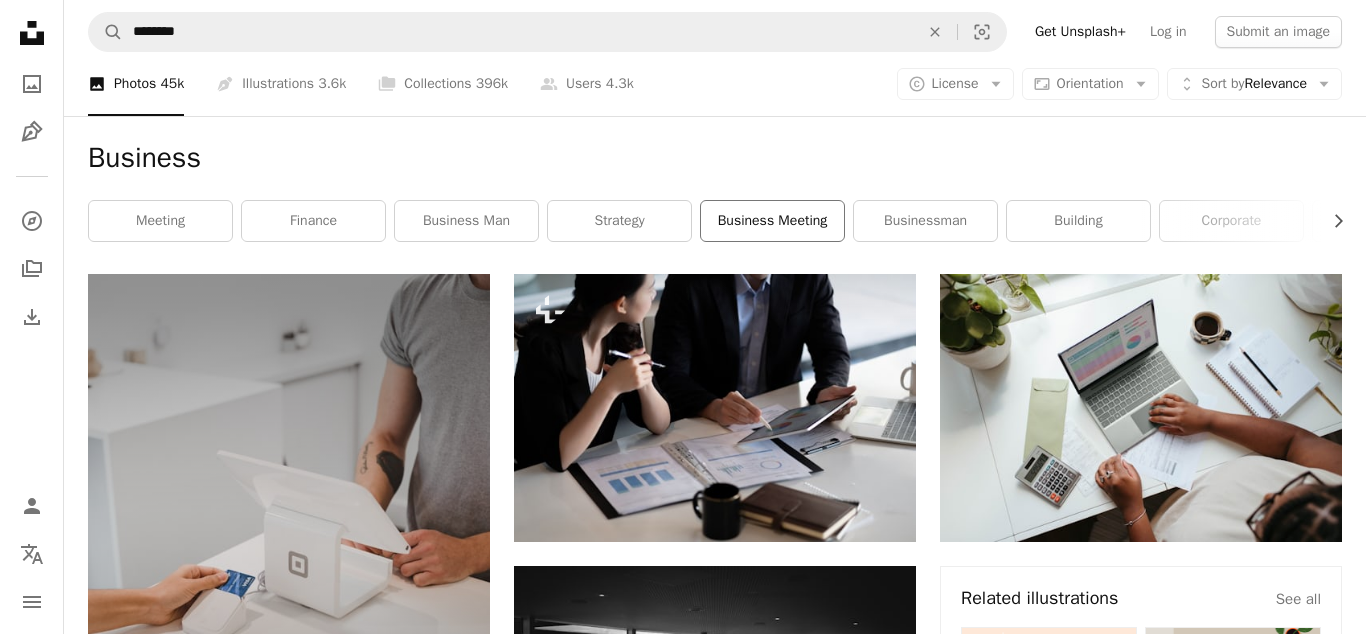 click on "business meeting" at bounding box center [772, 221] 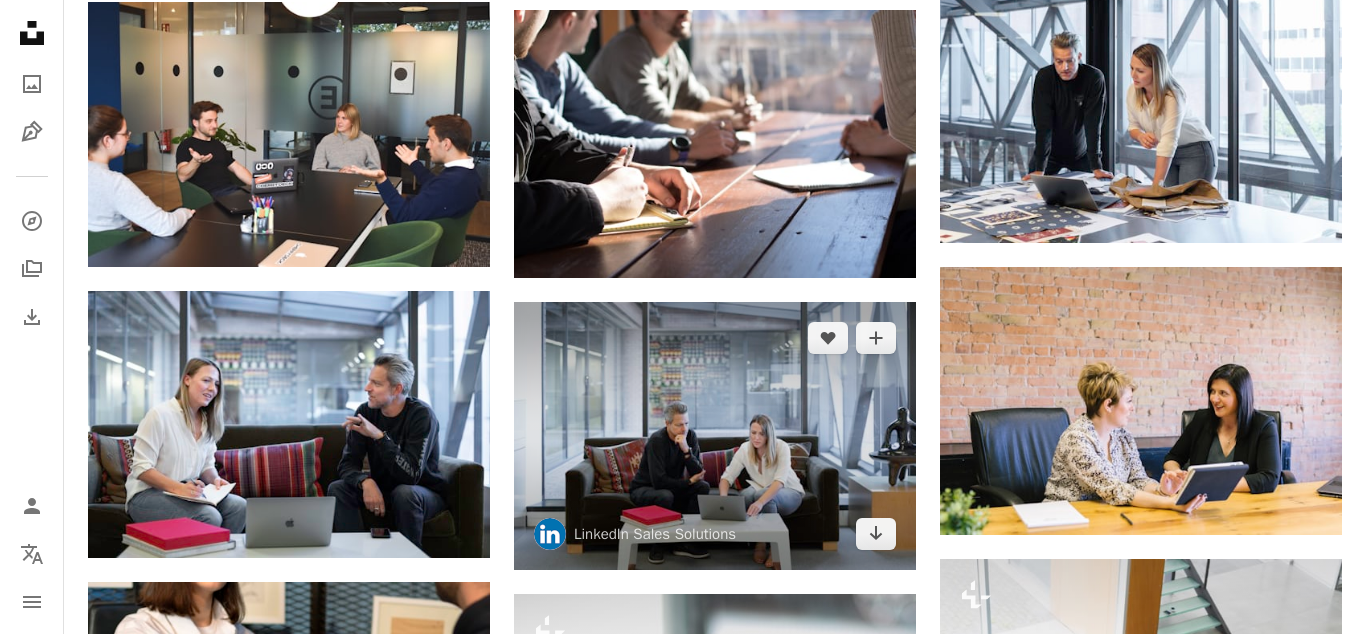 scroll, scrollTop: 1020, scrollLeft: 0, axis: vertical 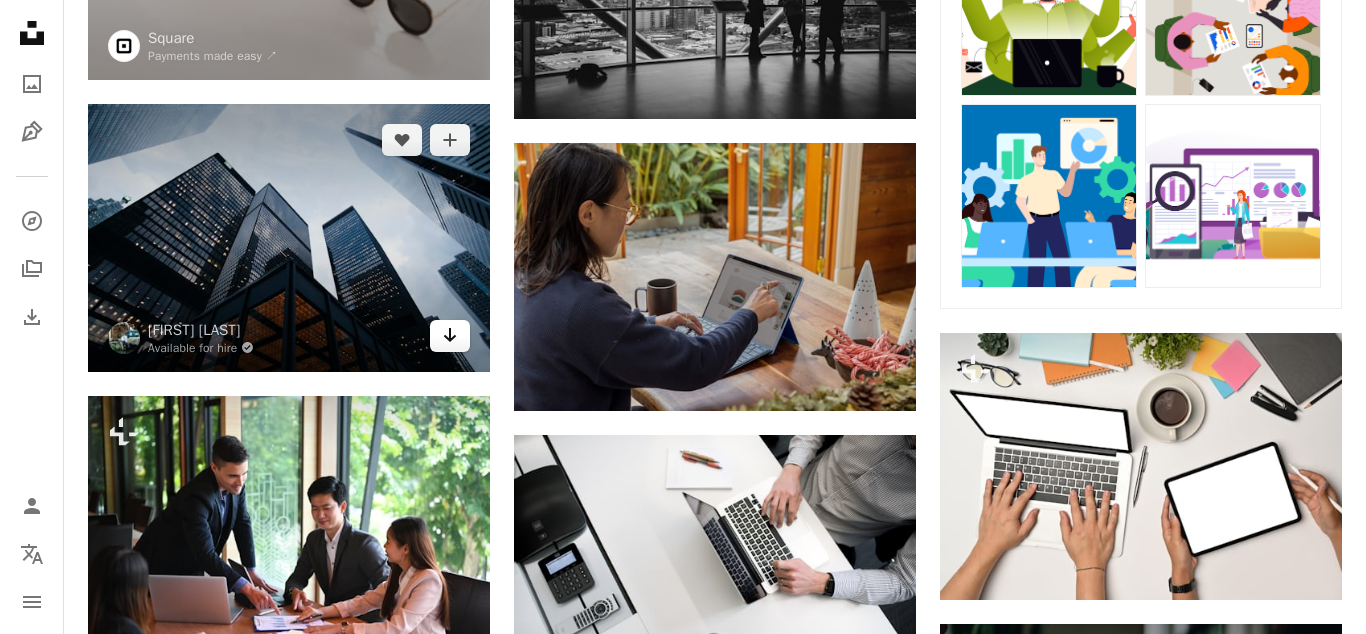 click on "Arrow pointing down" 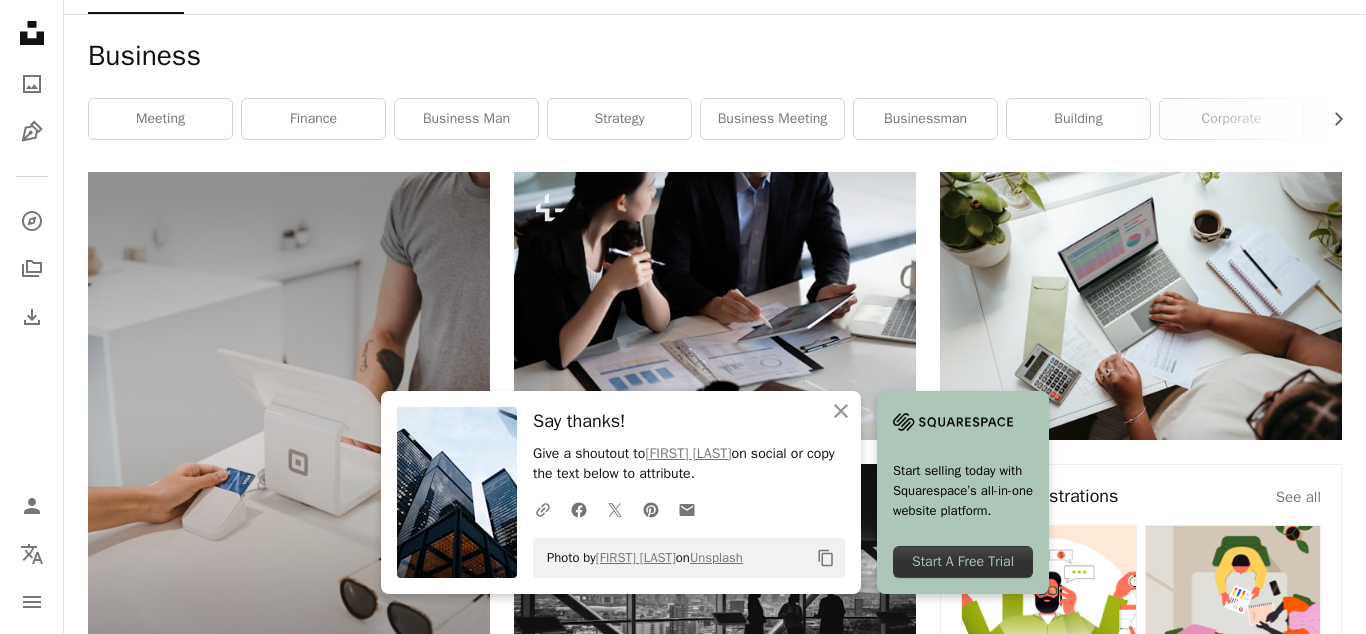 scroll, scrollTop: 0, scrollLeft: 0, axis: both 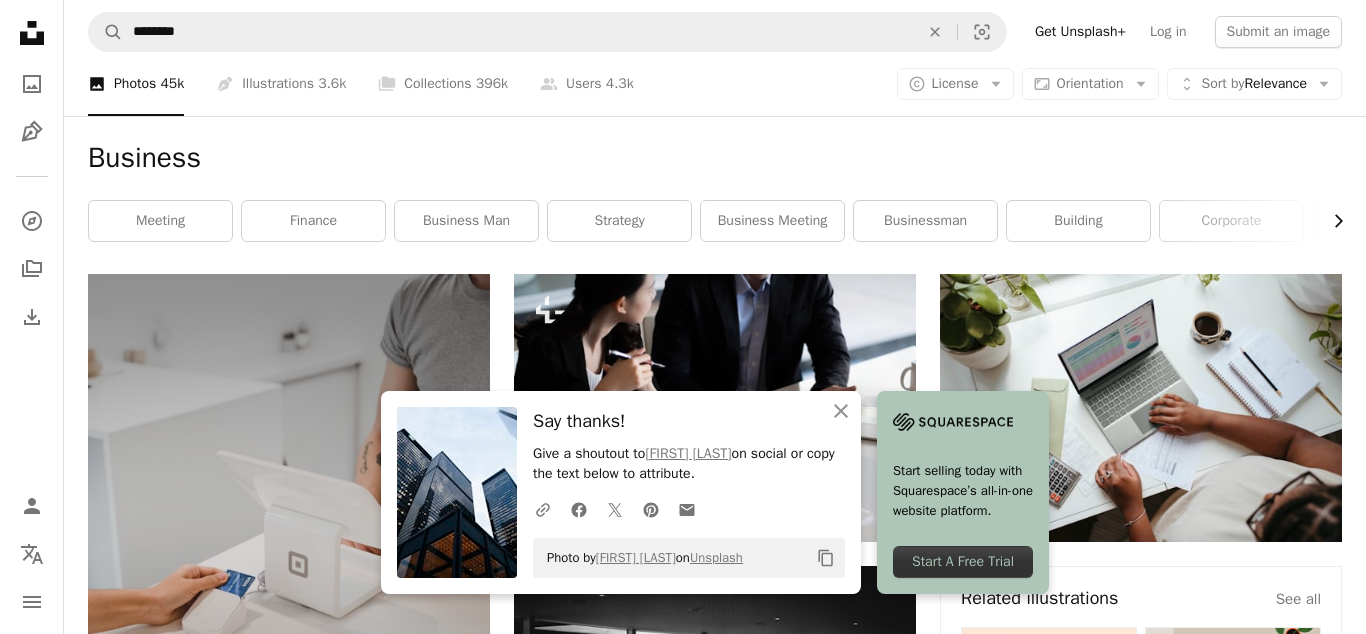click on "Chevron right" 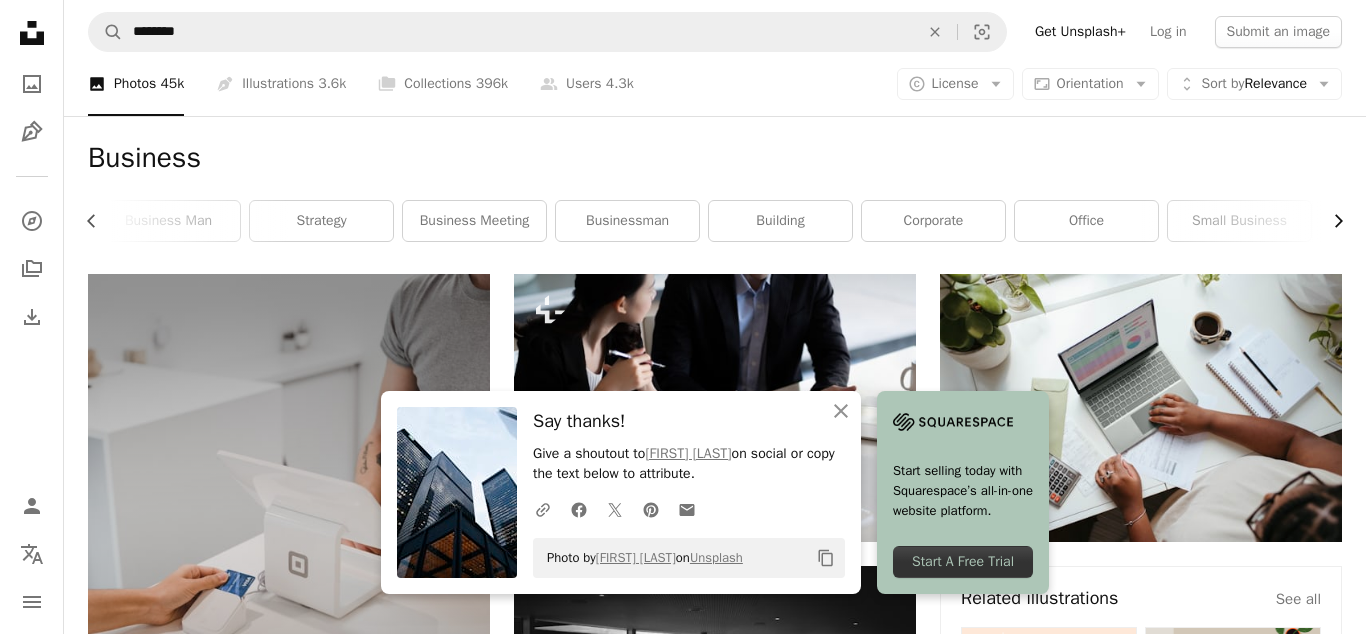 scroll, scrollTop: 0, scrollLeft: 300, axis: horizontal 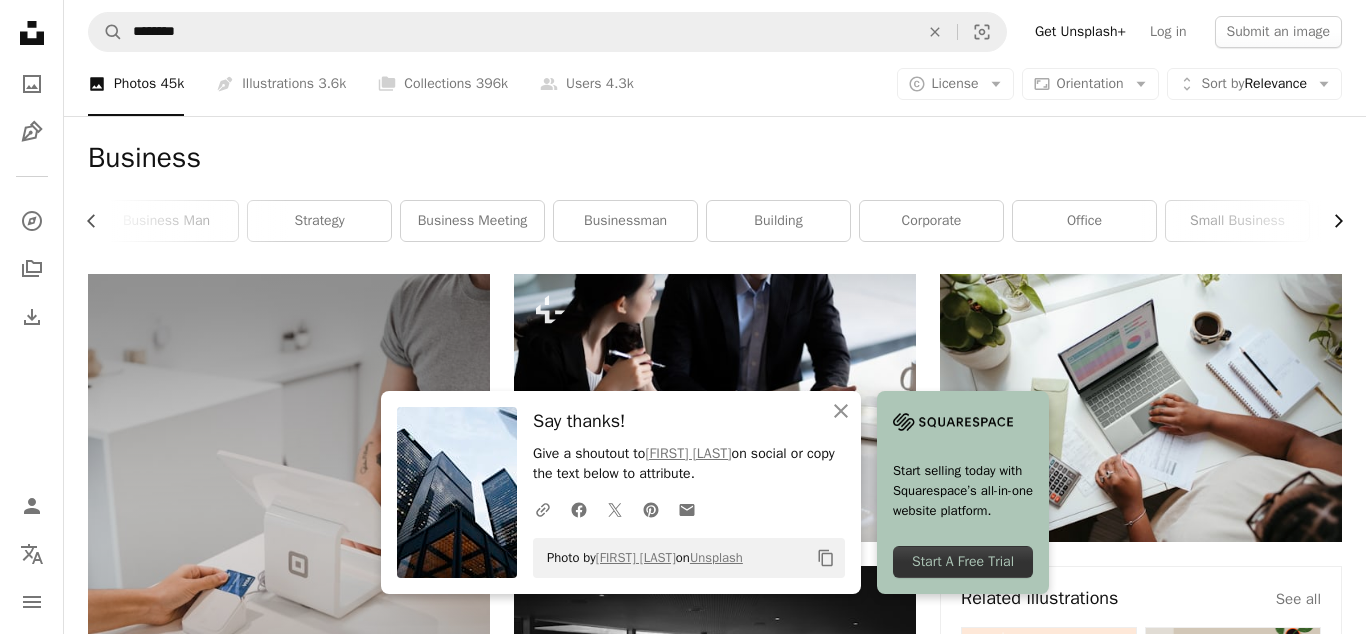 click on "Chevron right" 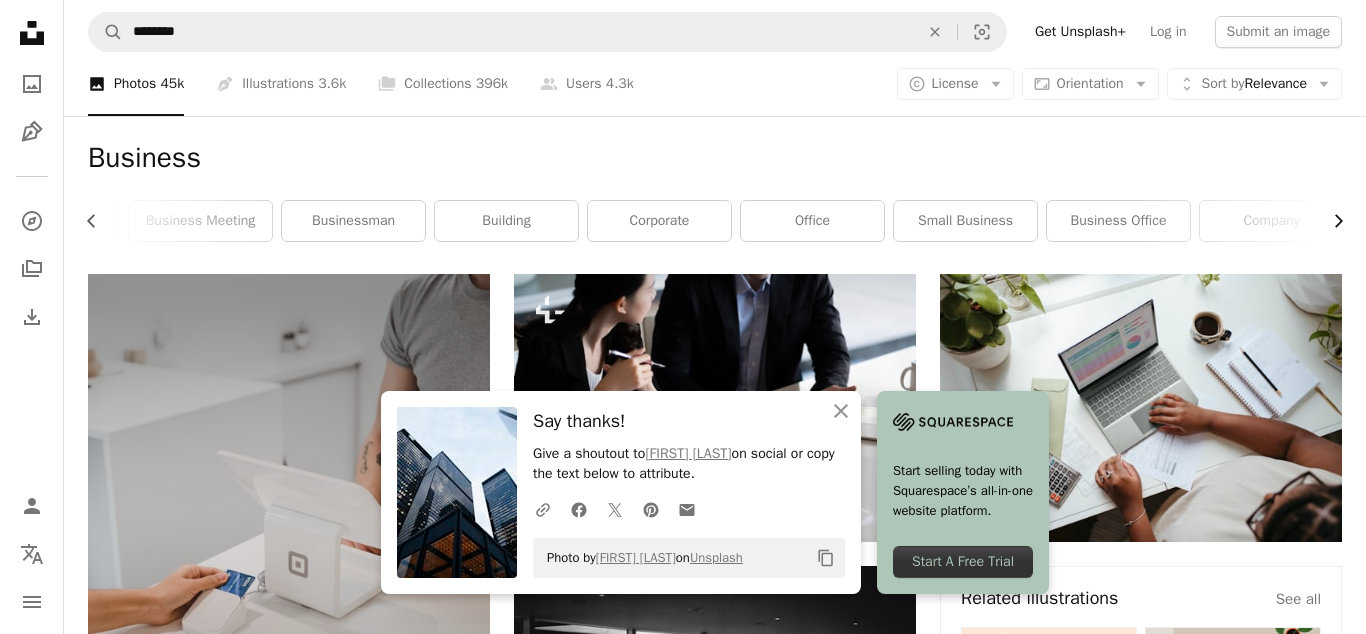 scroll, scrollTop: 0, scrollLeft: 574, axis: horizontal 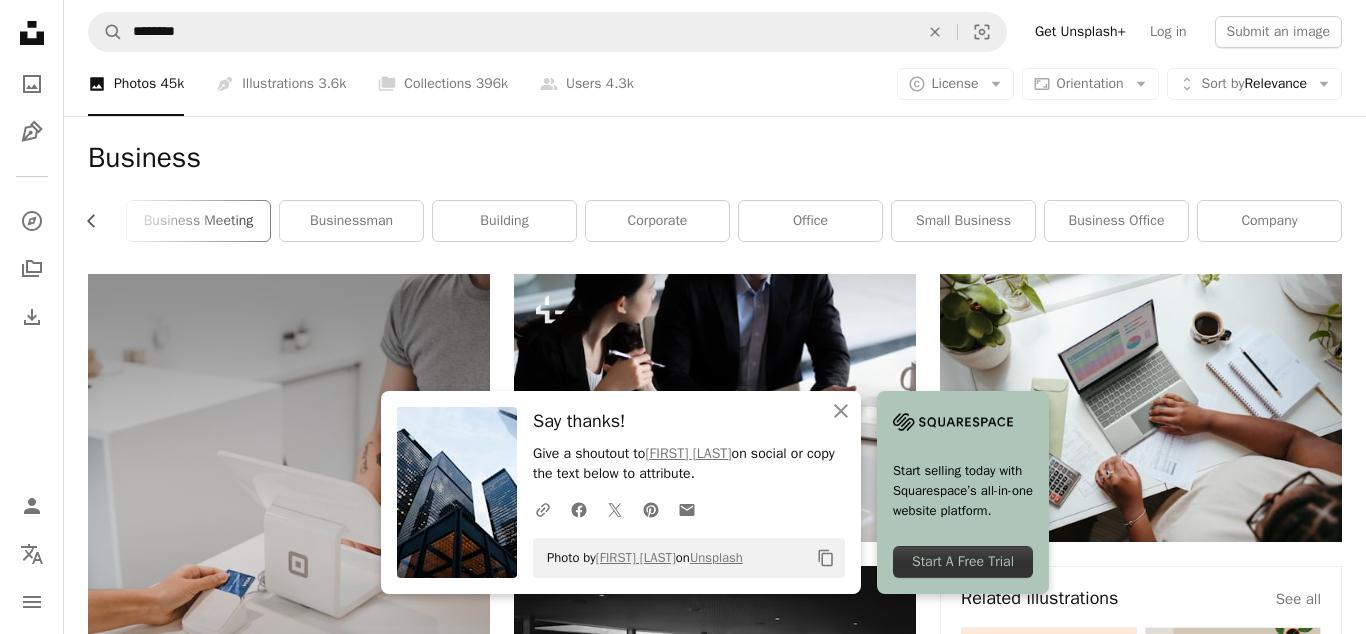 click on "business meeting" at bounding box center (198, 221) 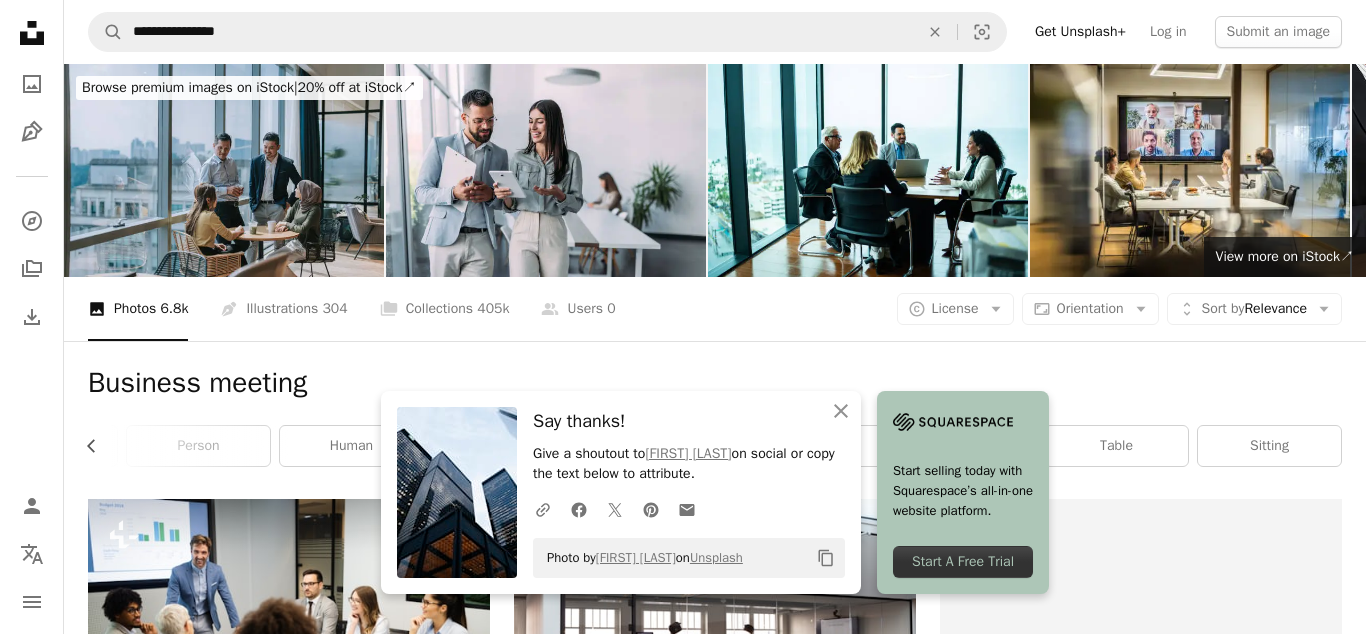 scroll, scrollTop: 0, scrollLeft: 421, axis: horizontal 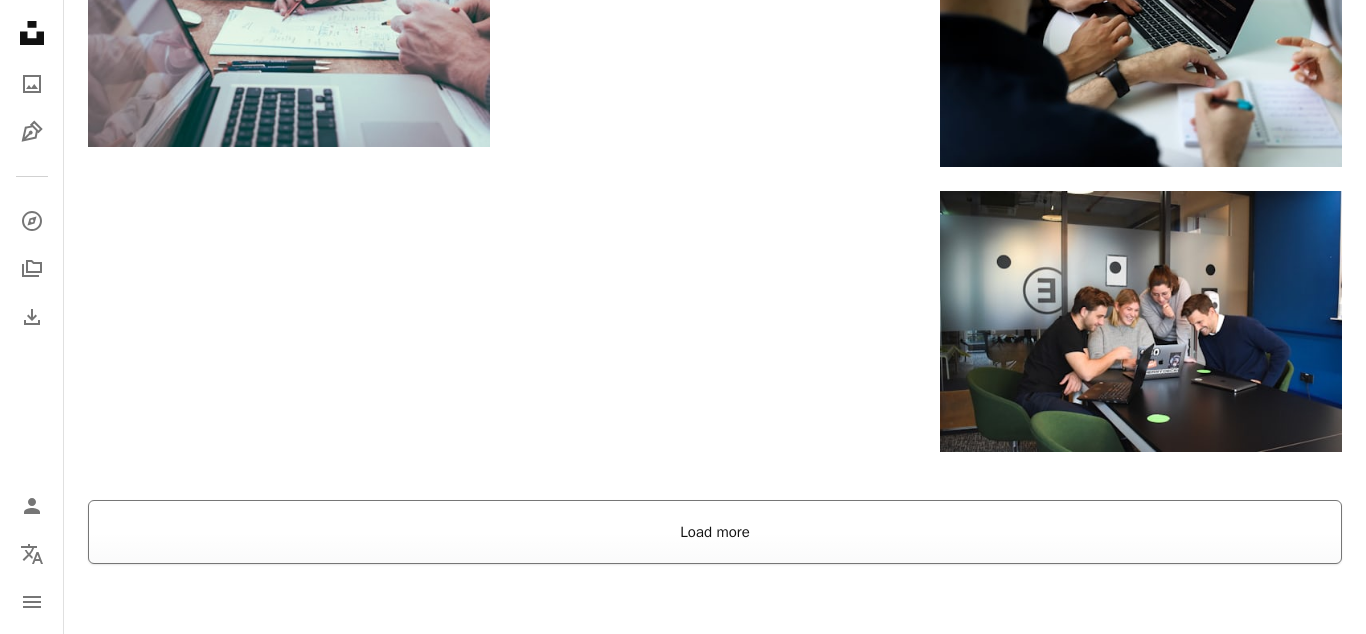 click on "Load more" at bounding box center (715, 532) 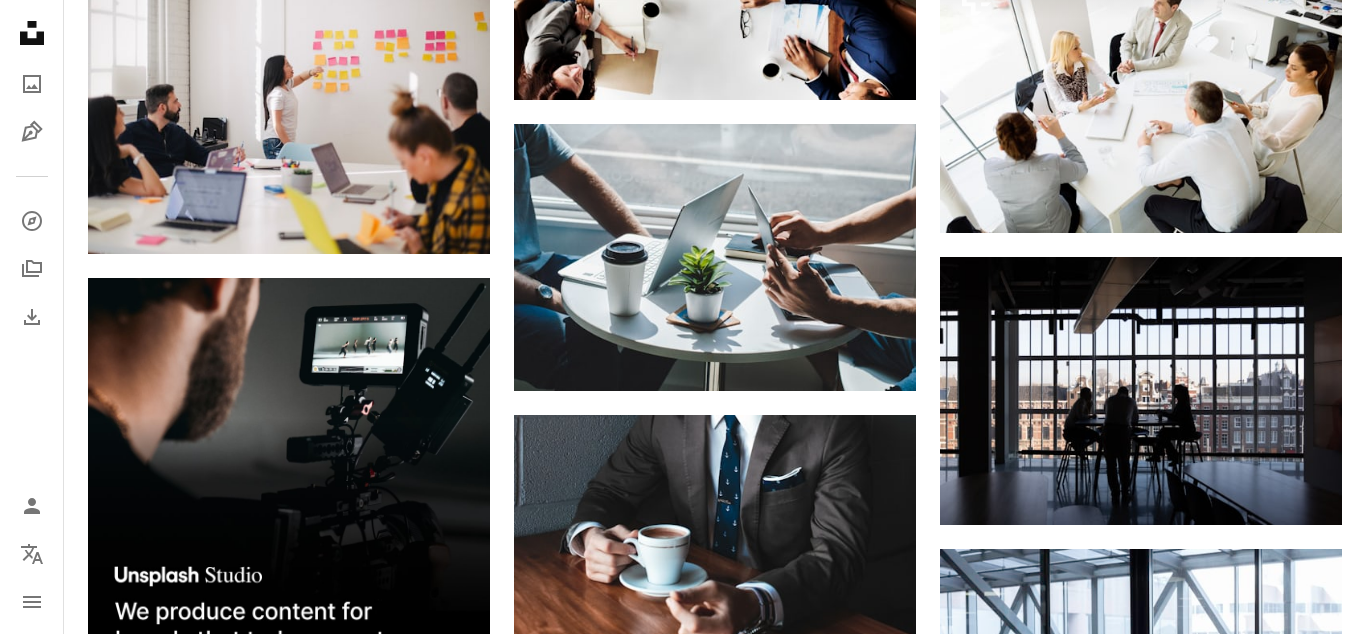 scroll, scrollTop: 3264, scrollLeft: 0, axis: vertical 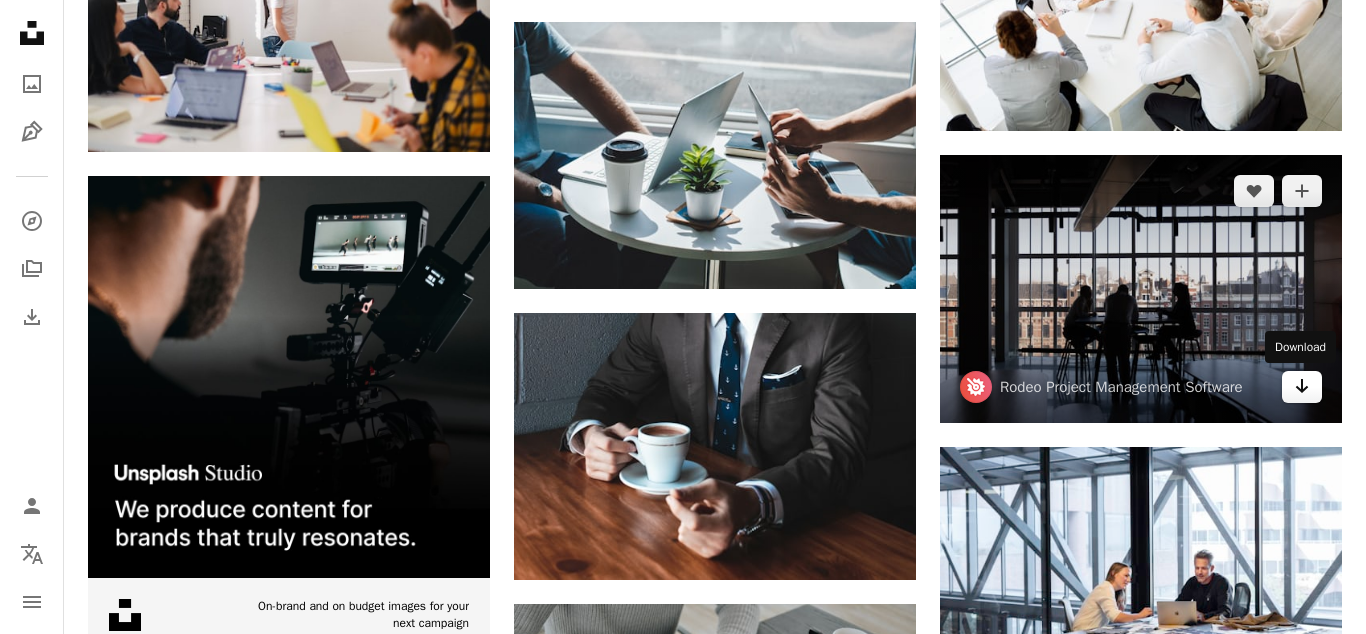 click on "Arrow pointing down" 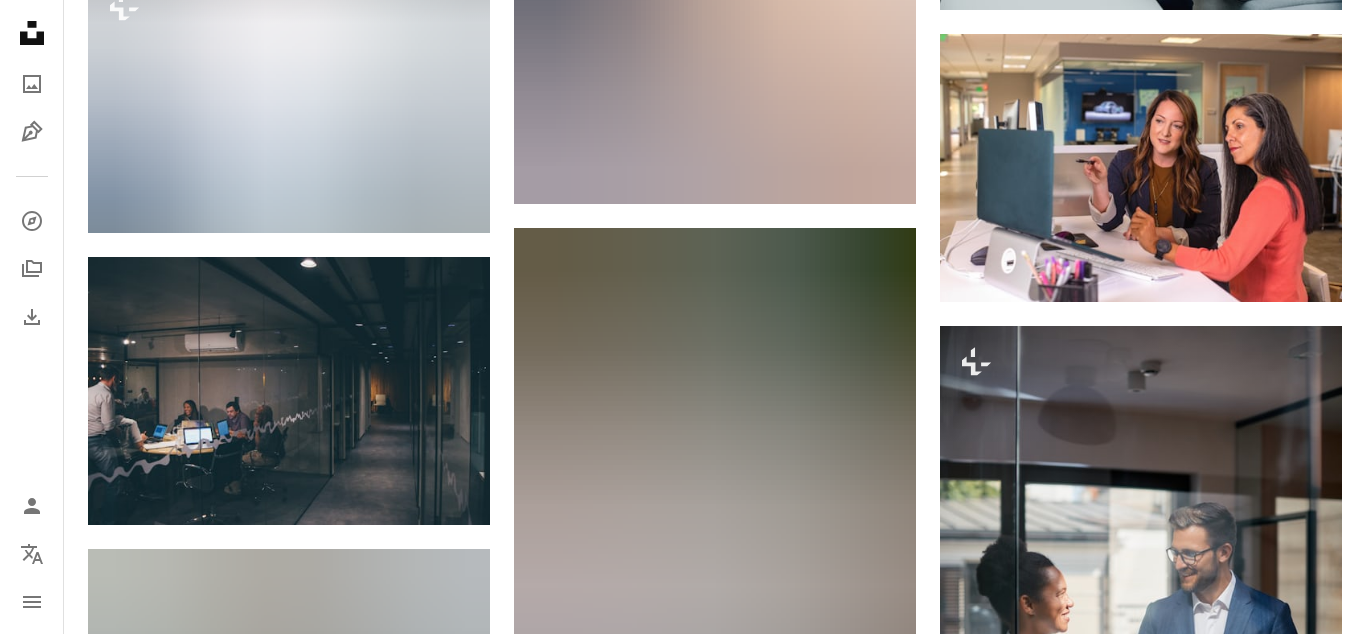 scroll, scrollTop: 5202, scrollLeft: 0, axis: vertical 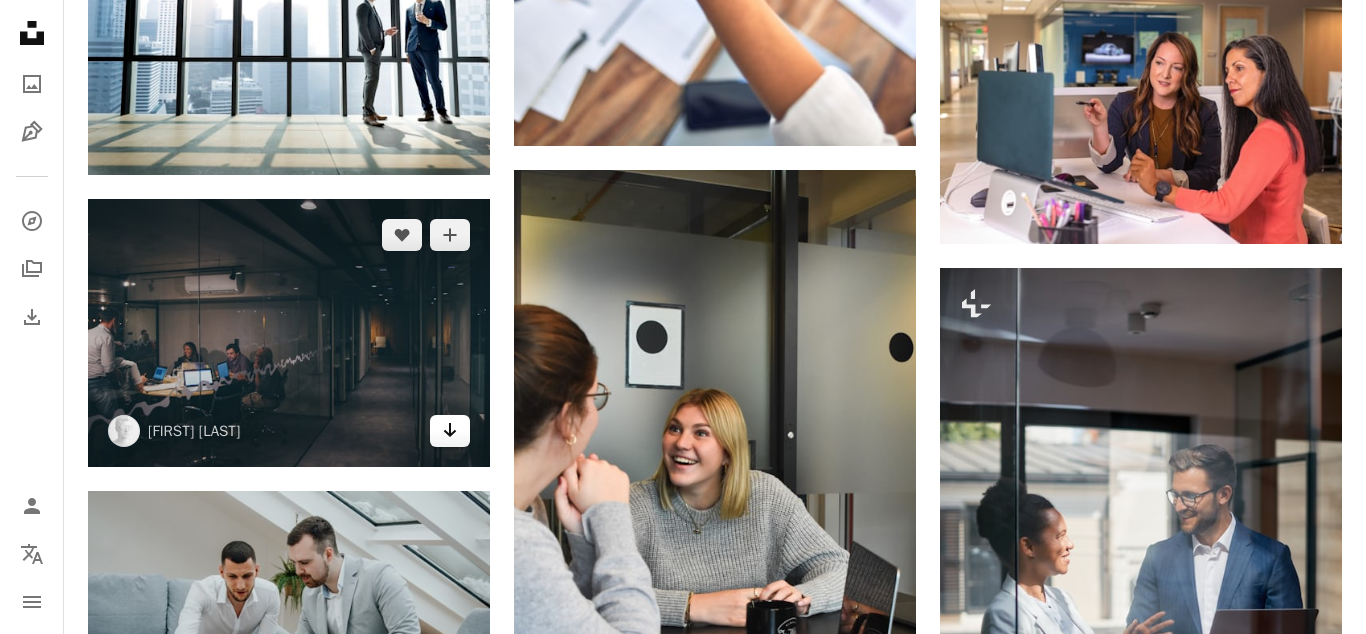 click on "Arrow pointing down" at bounding box center (450, 431) 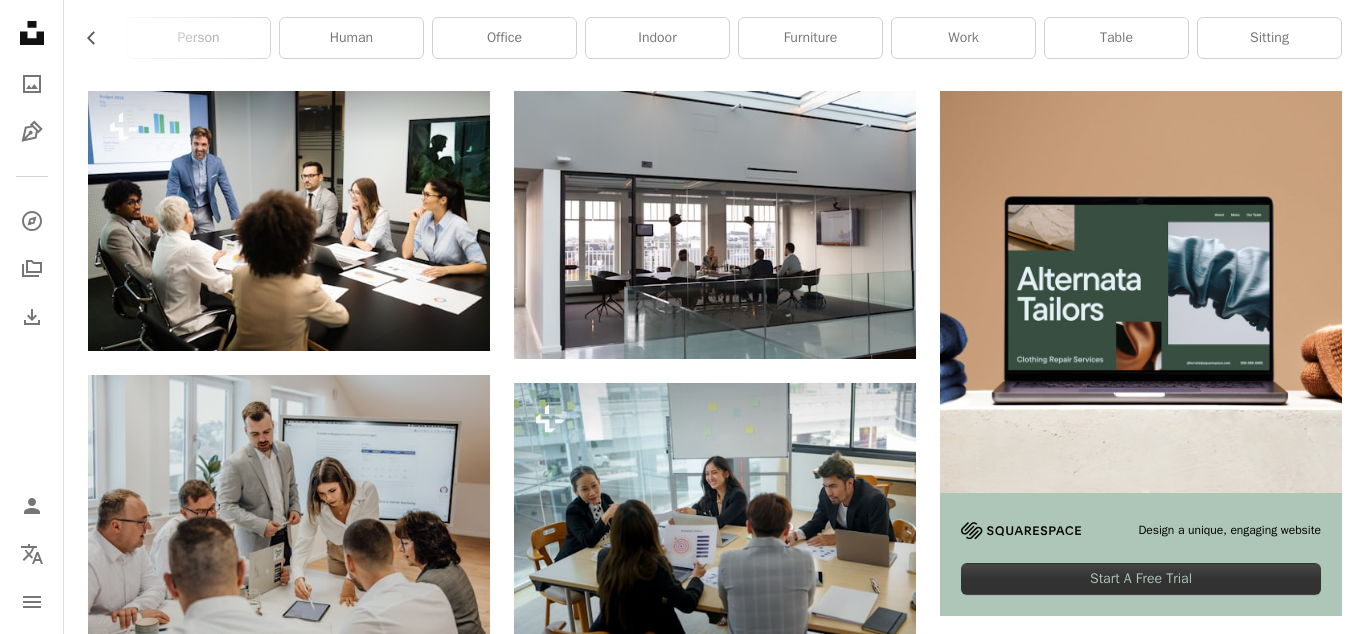 scroll, scrollTop: 0, scrollLeft: 0, axis: both 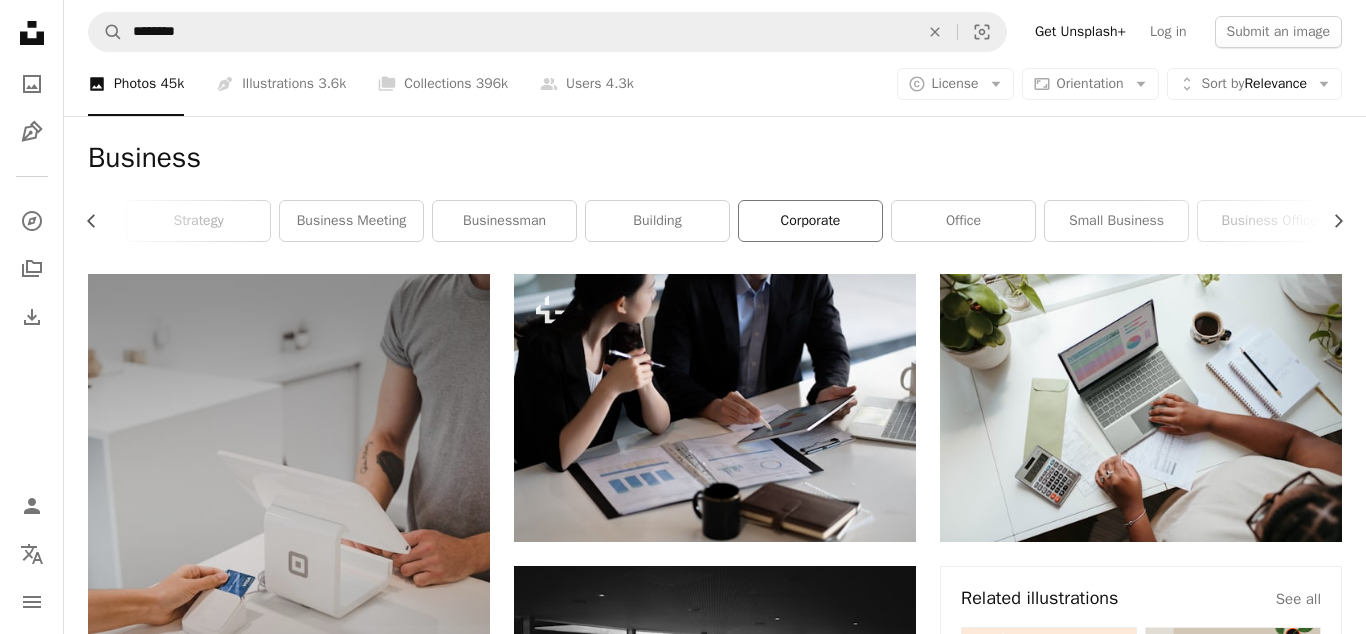 click on "corporate" at bounding box center (810, 221) 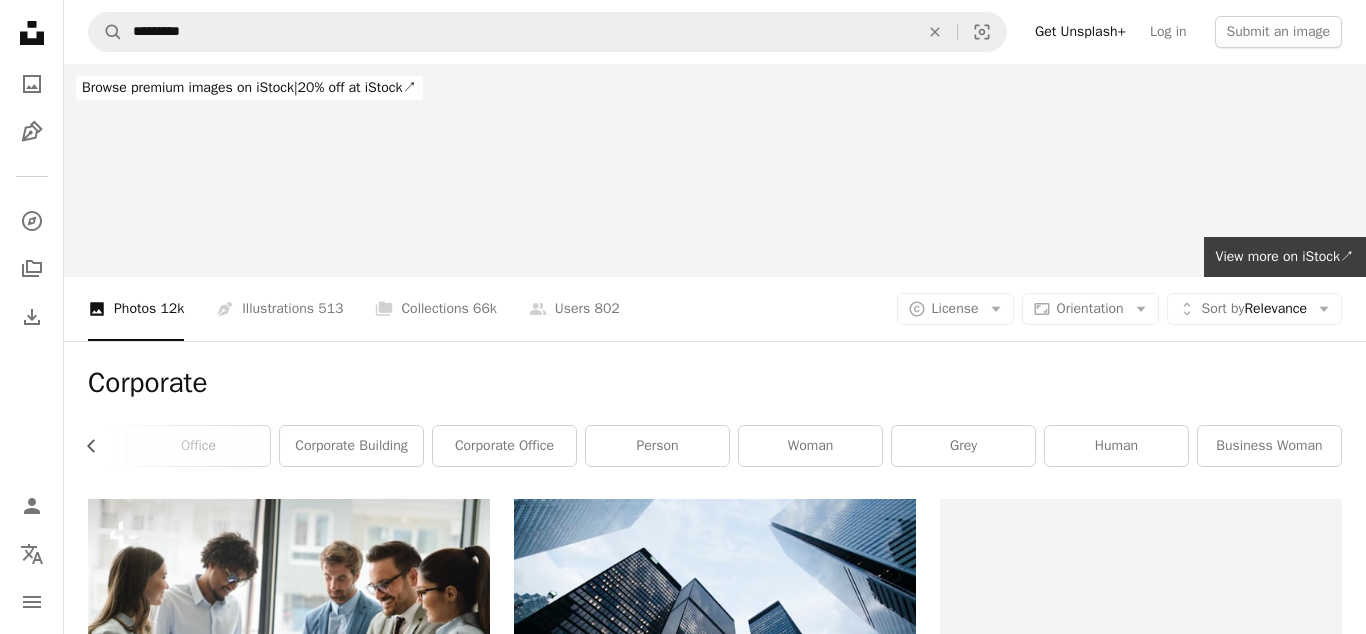 scroll, scrollTop: 0, scrollLeft: 268, axis: horizontal 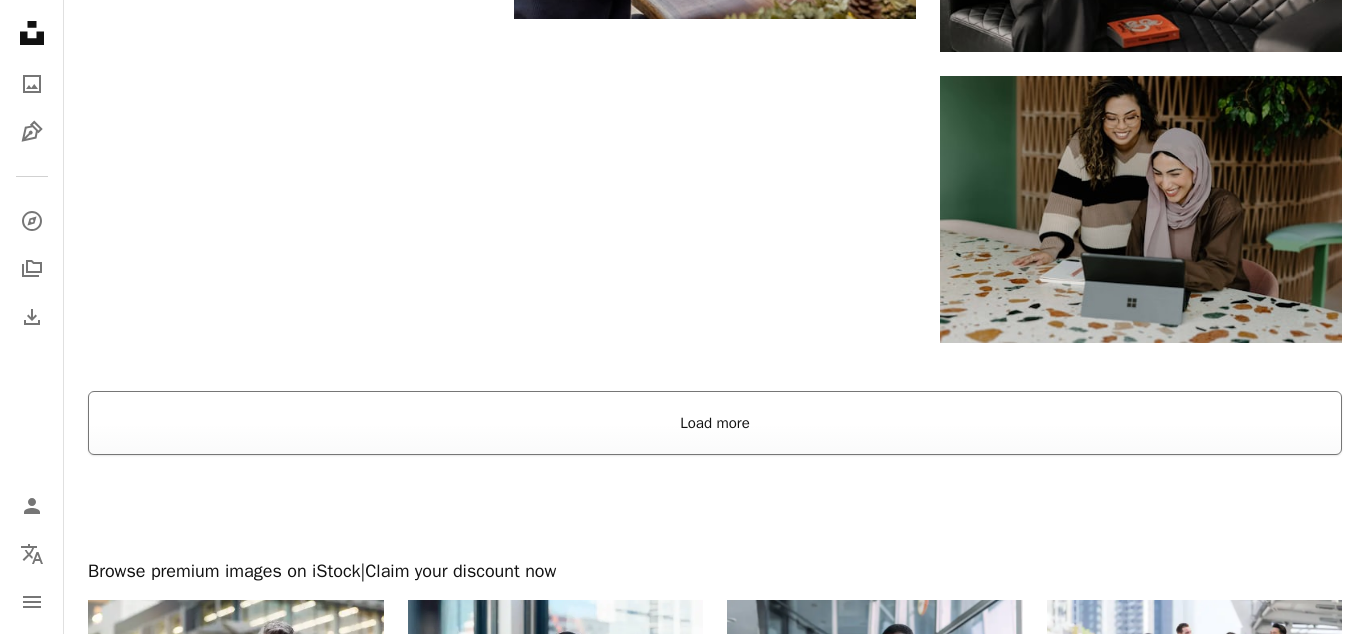 click on "Load more" at bounding box center (715, 423) 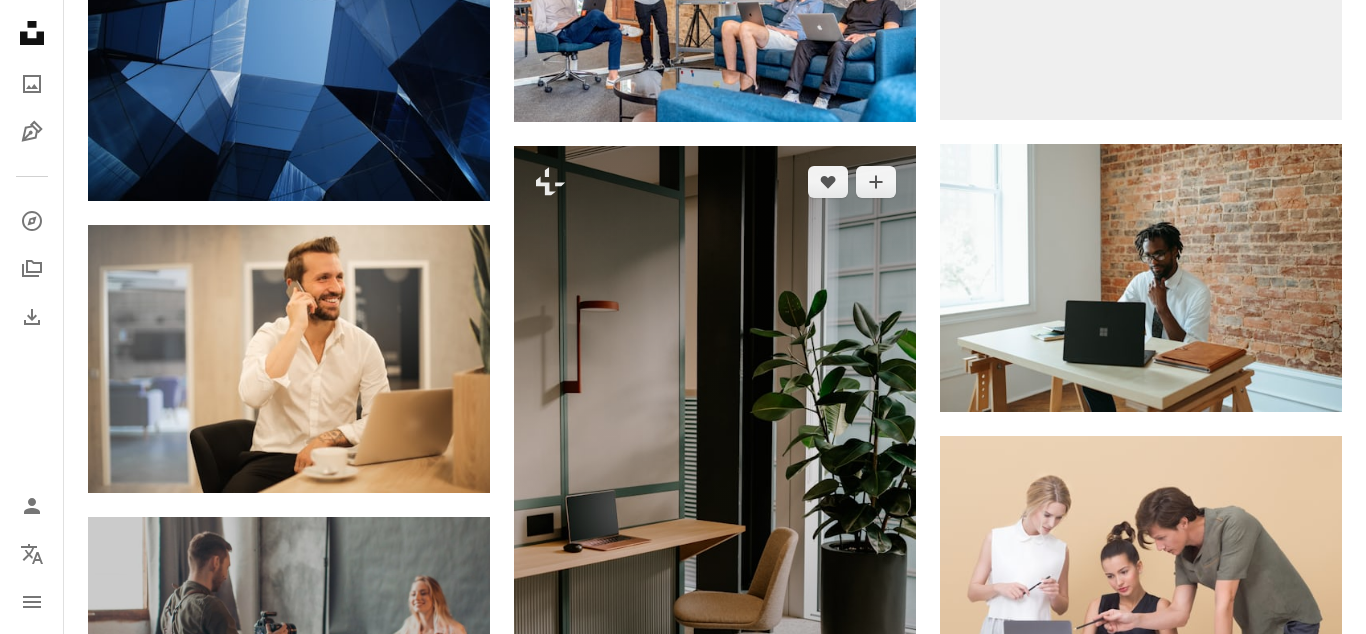 scroll, scrollTop: 3672, scrollLeft: 0, axis: vertical 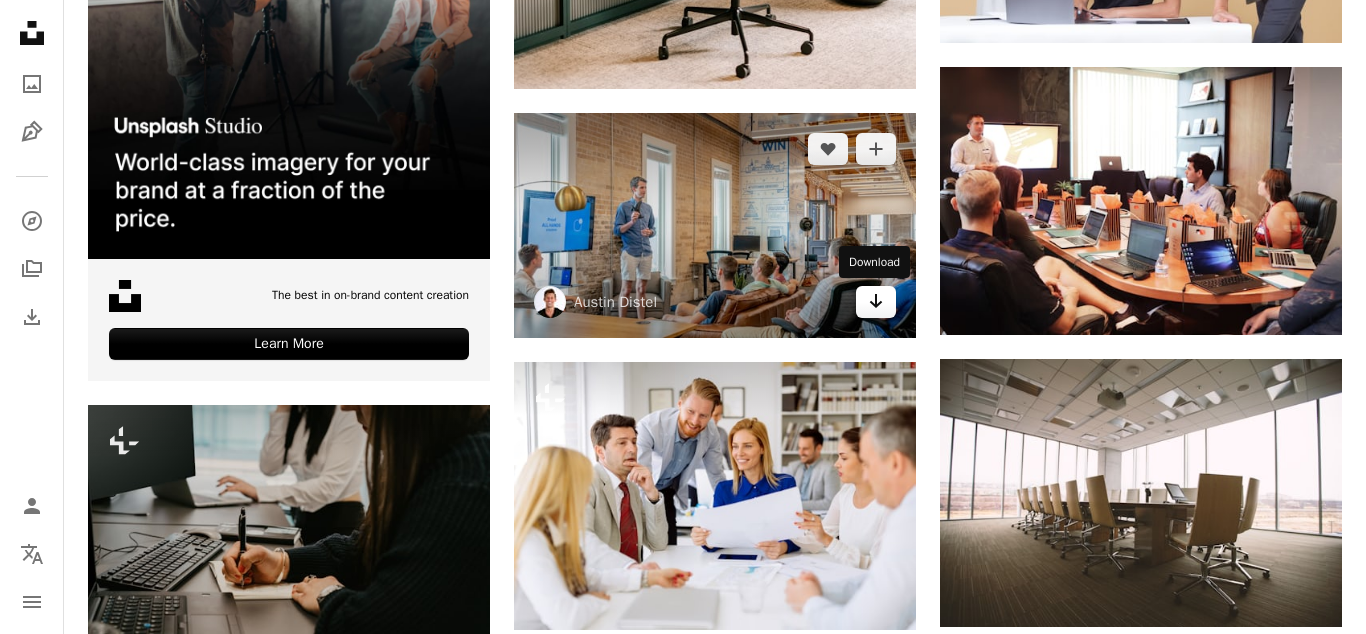 click on "Arrow pointing down" 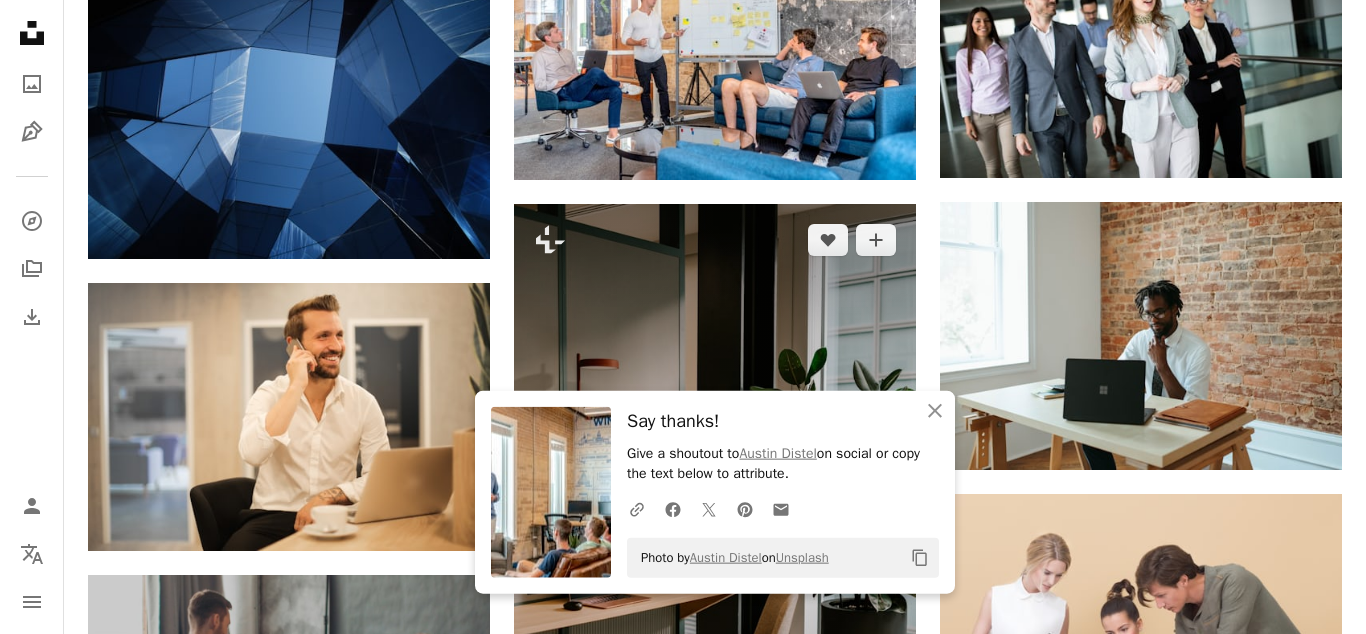 scroll, scrollTop: 3317, scrollLeft: 0, axis: vertical 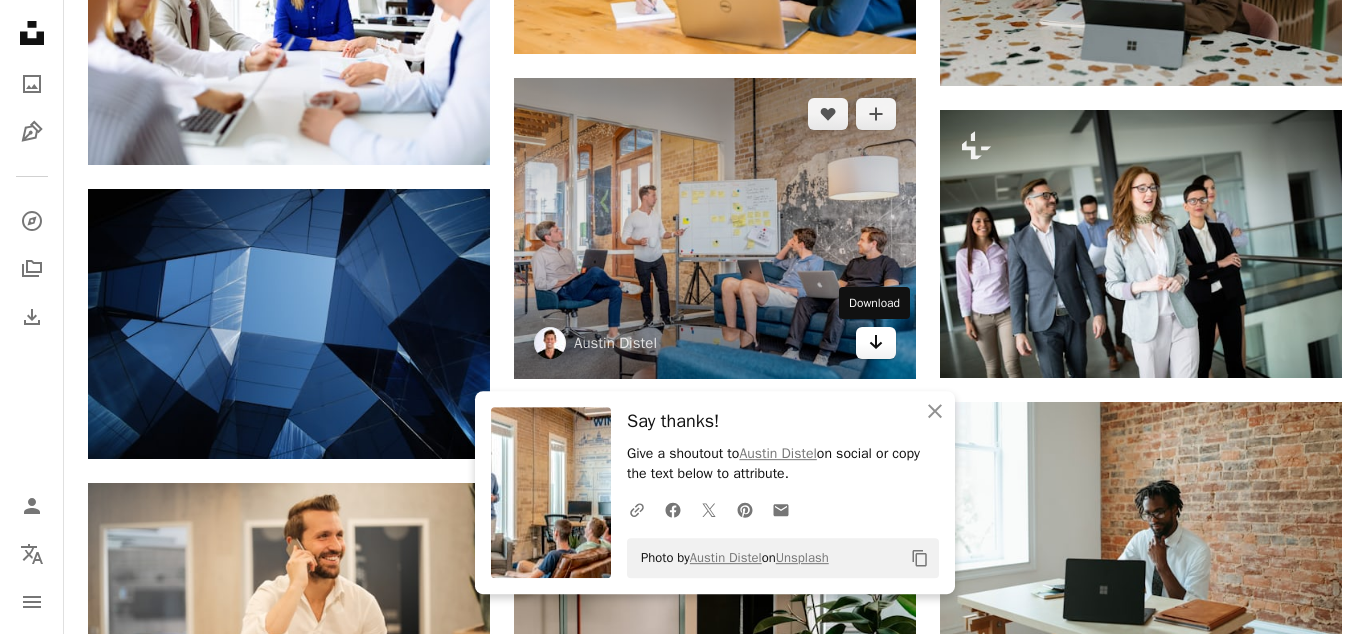 click 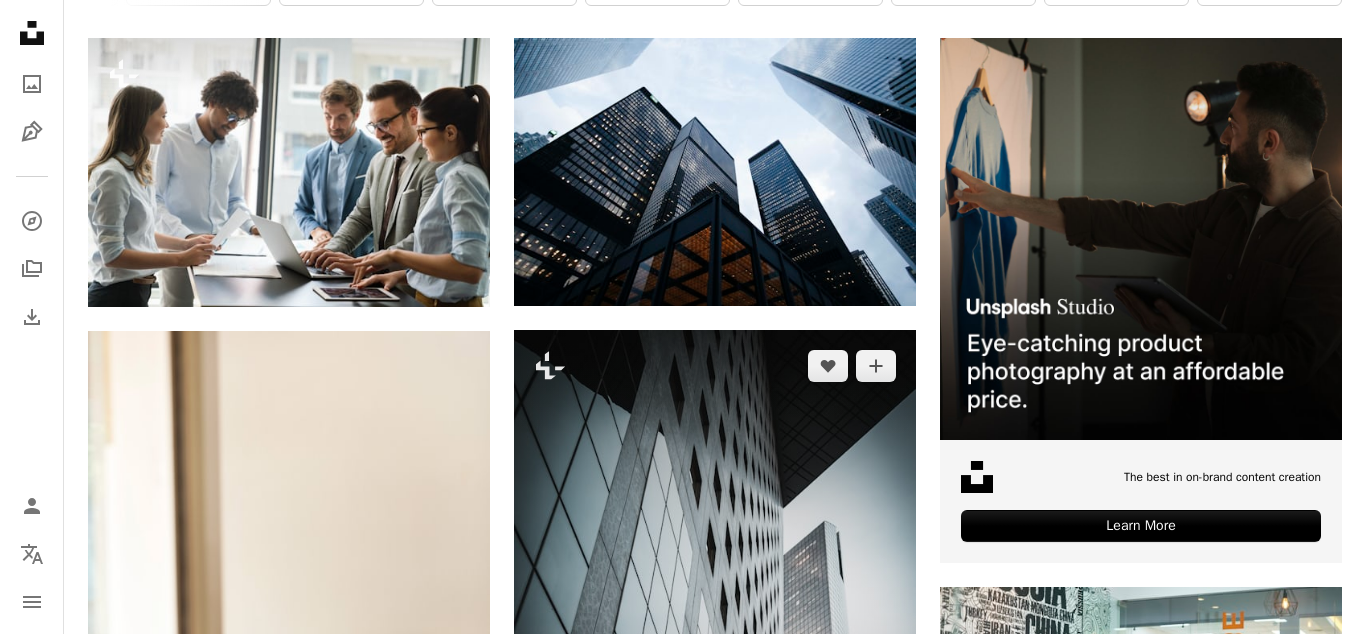 scroll, scrollTop: 0, scrollLeft: 0, axis: both 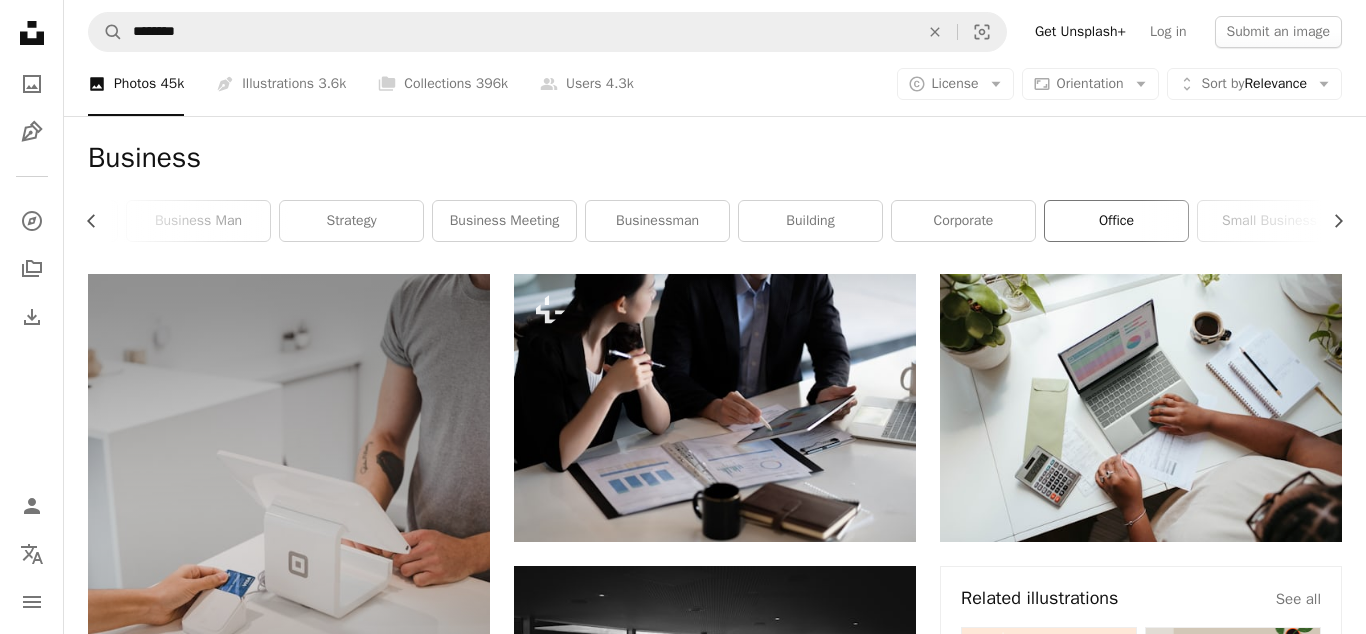 click on "office" at bounding box center (1116, 221) 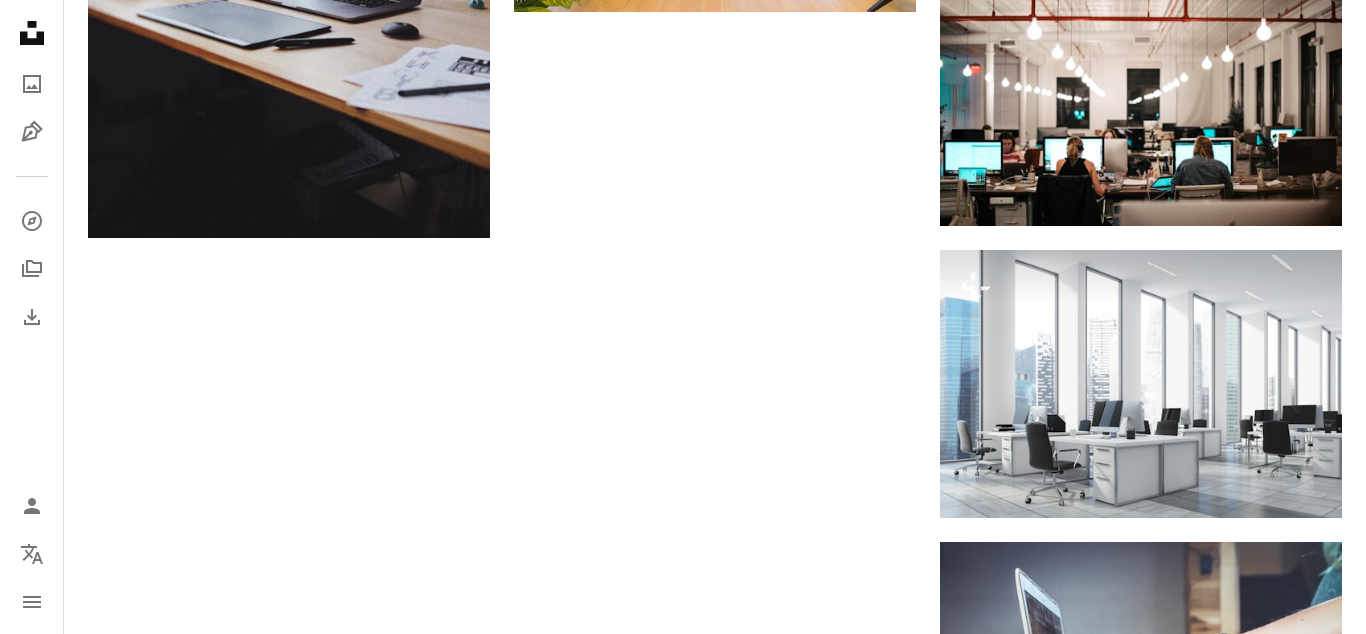 scroll, scrollTop: 2856, scrollLeft: 0, axis: vertical 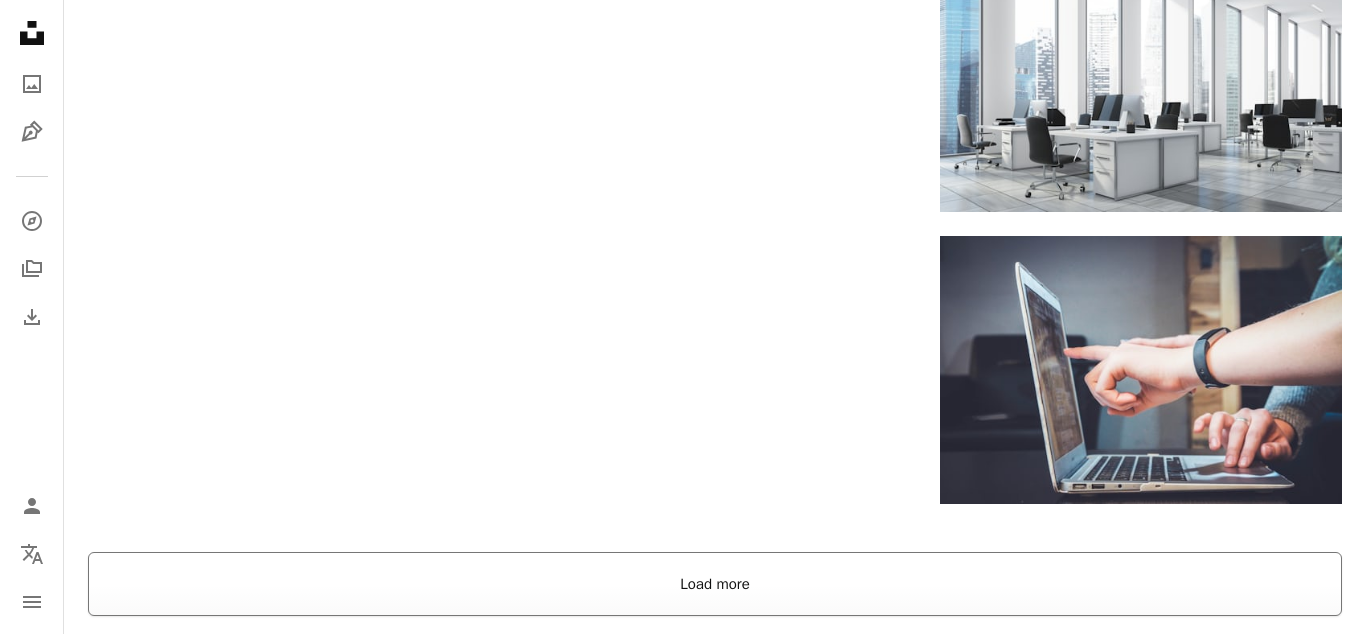 click on "Load more" at bounding box center [715, 584] 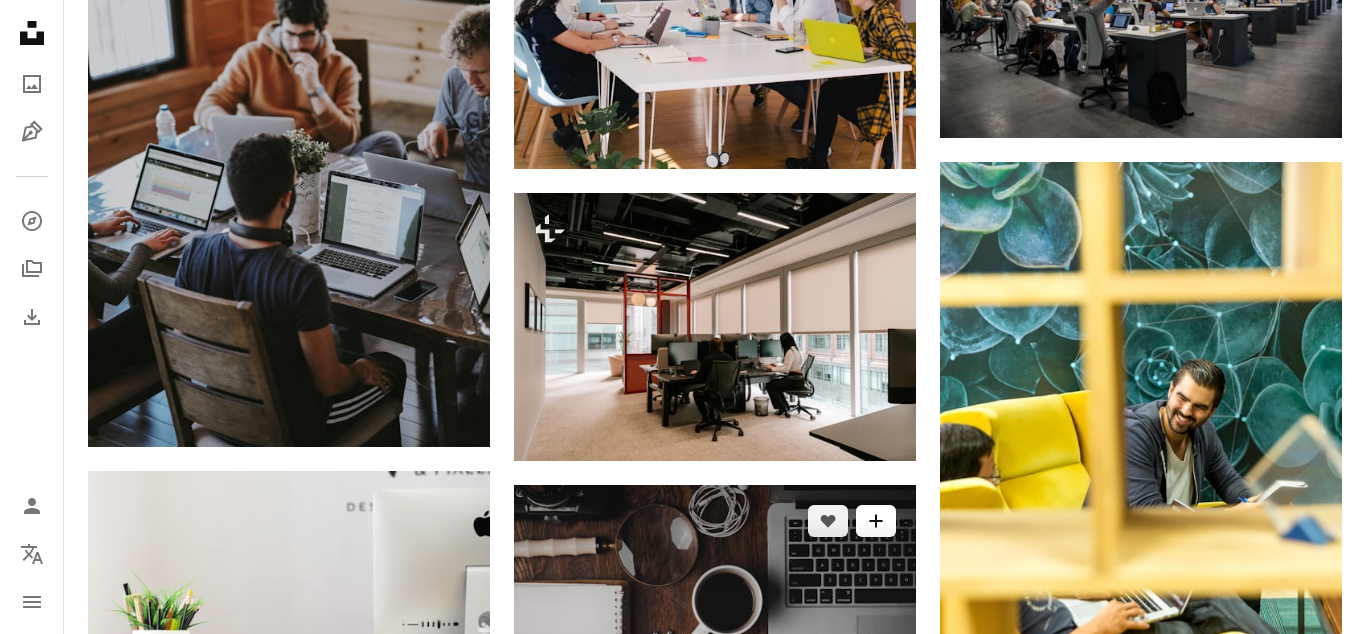 scroll, scrollTop: 5916, scrollLeft: 0, axis: vertical 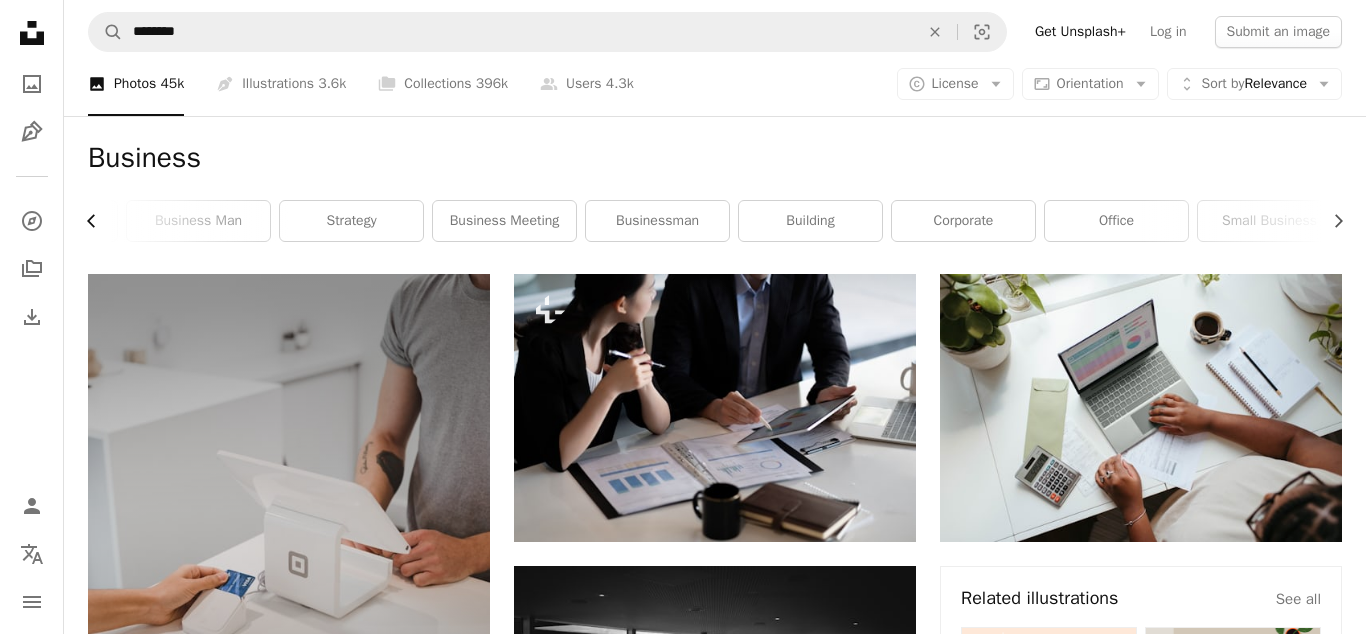 click on "Chevron left" 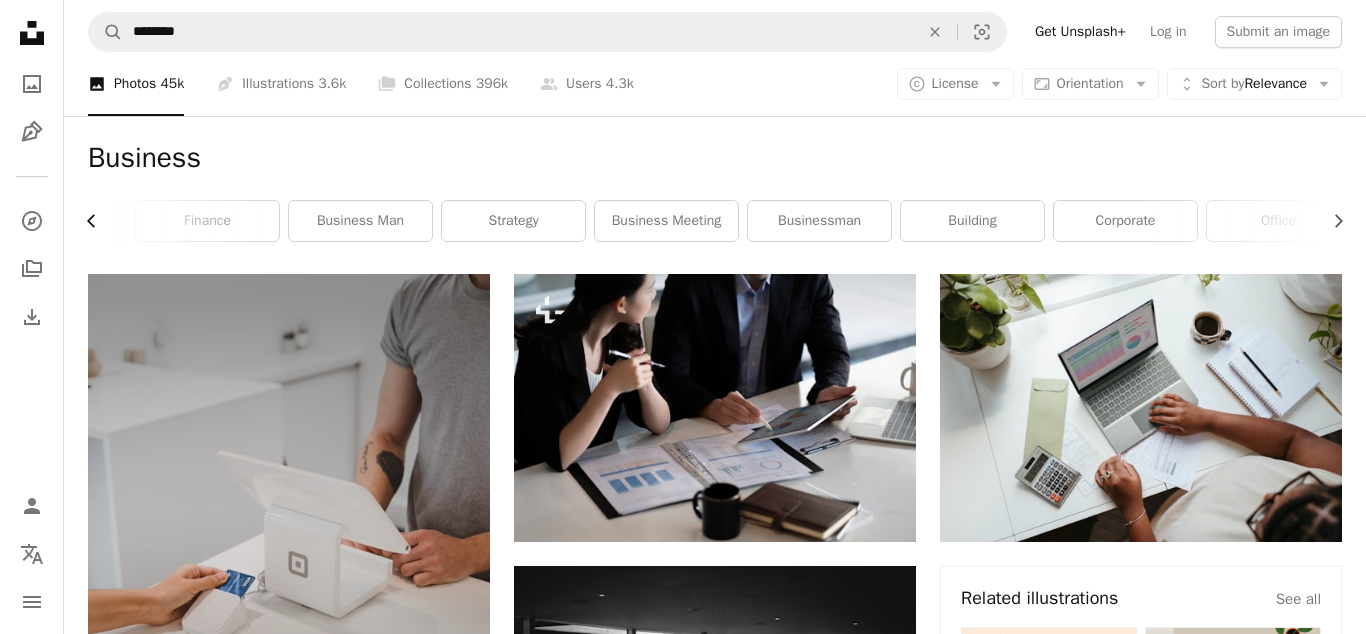 click on "Chevron left" 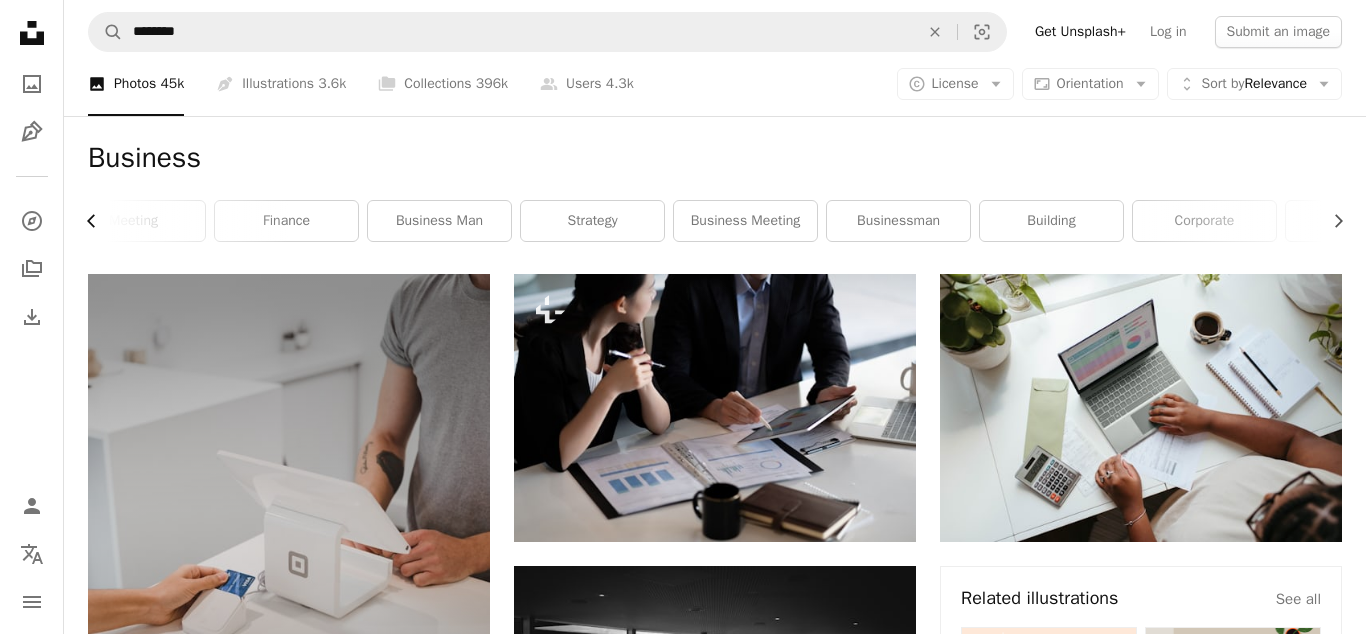 click on "Chevron left" 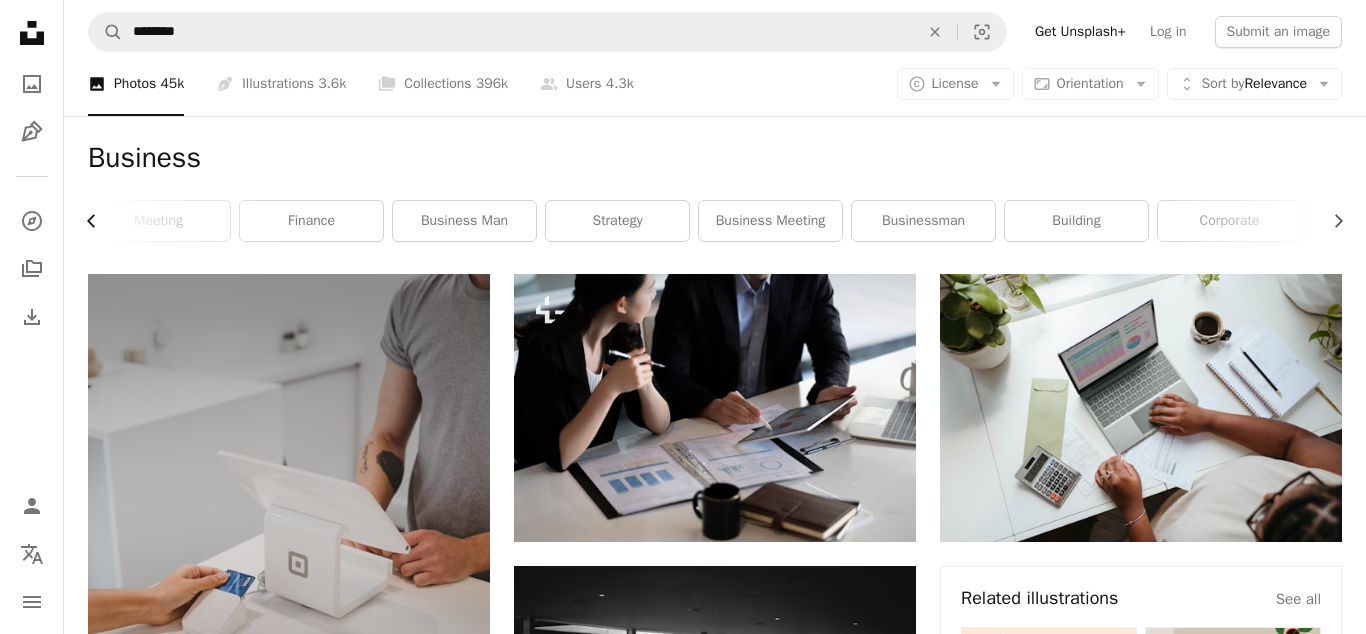 scroll, scrollTop: 0, scrollLeft: 0, axis: both 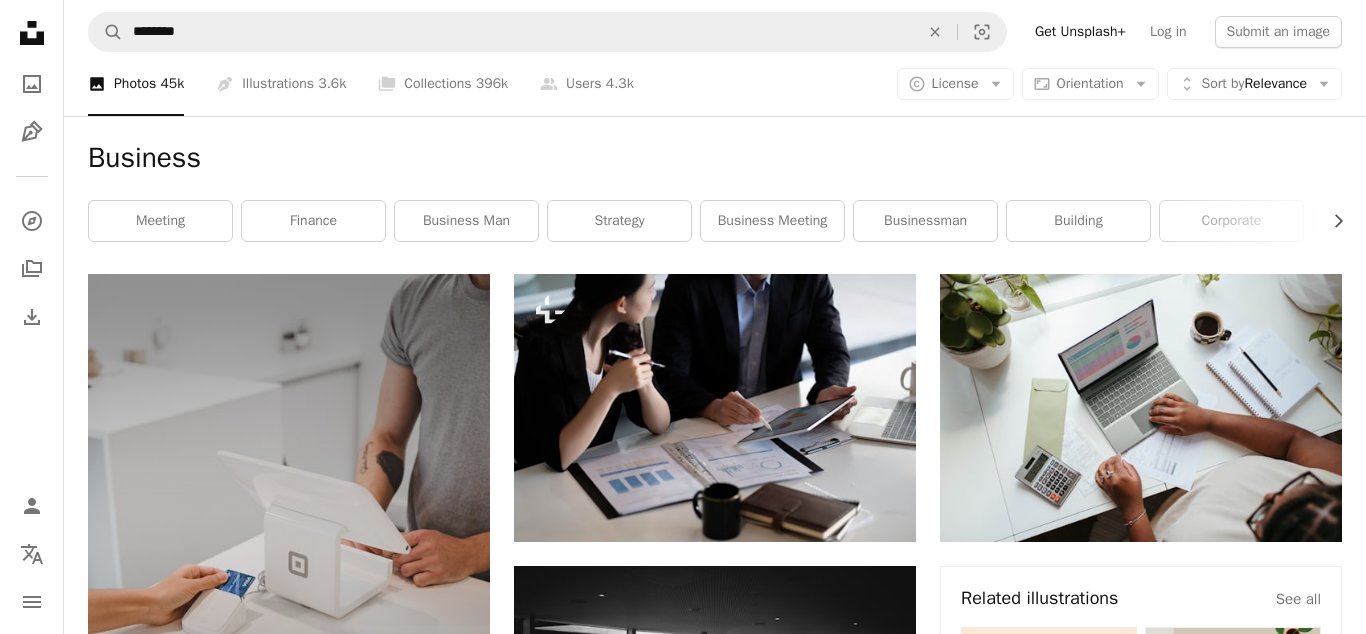 click on "meeting" at bounding box center [160, 221] 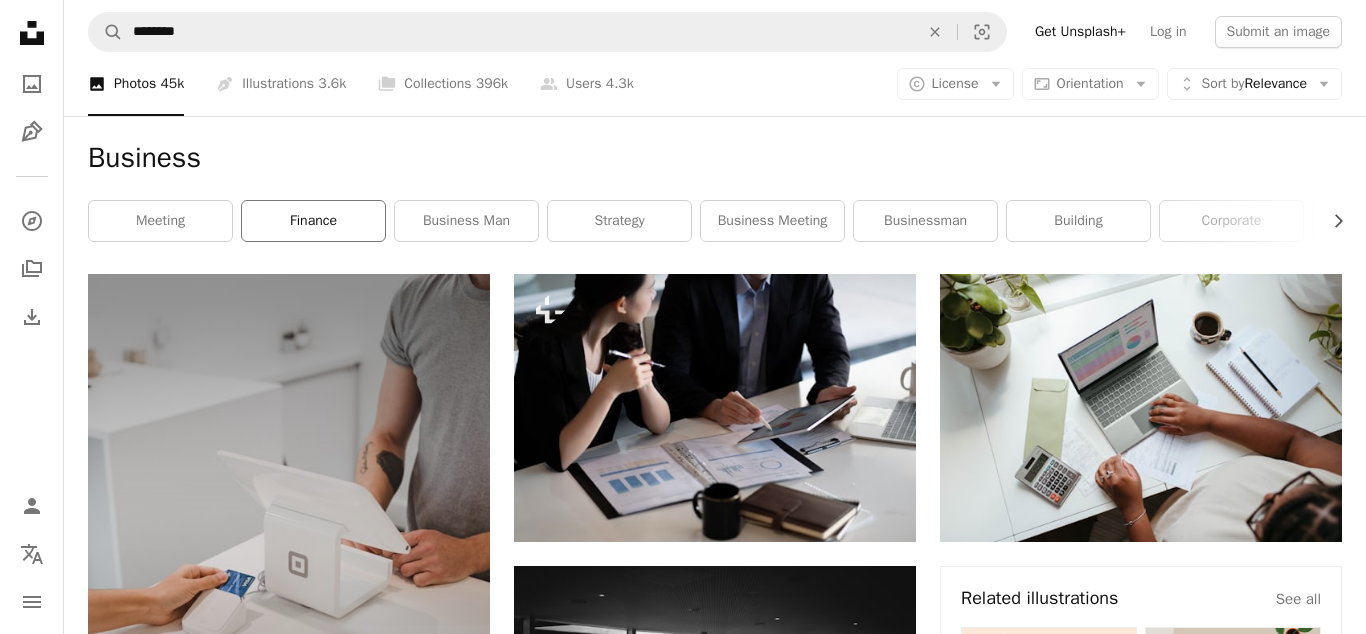 click on "finance" at bounding box center (313, 221) 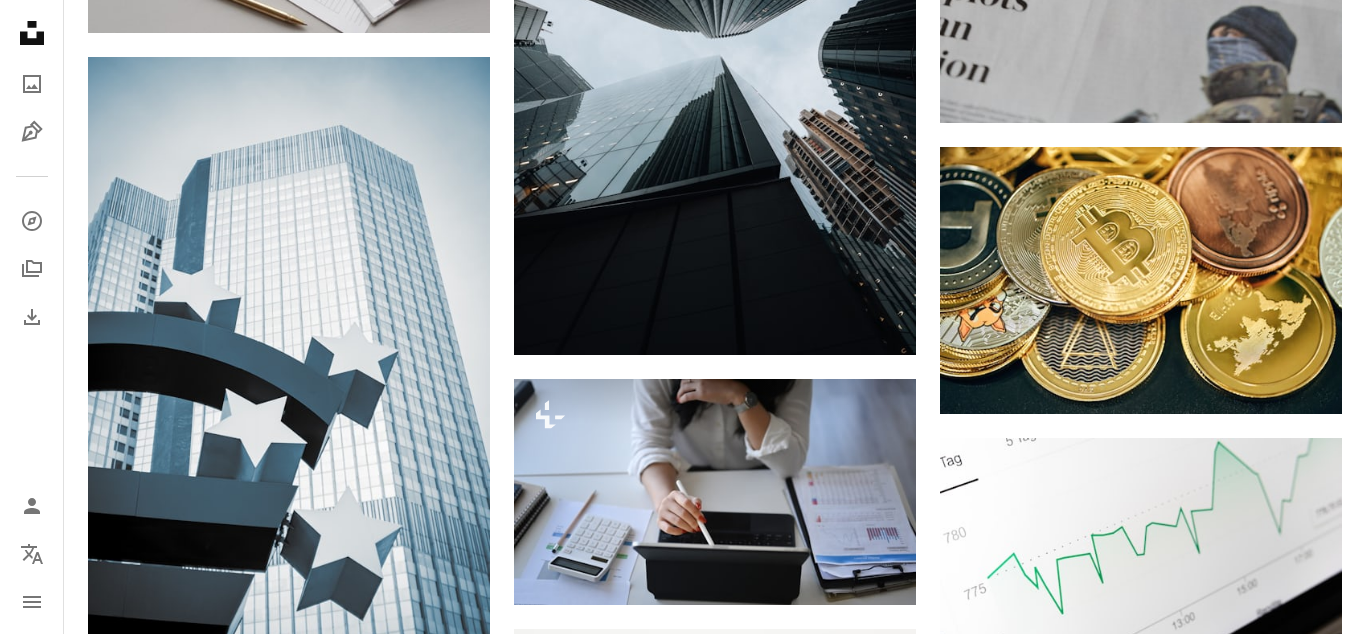scroll, scrollTop: 1734, scrollLeft: 0, axis: vertical 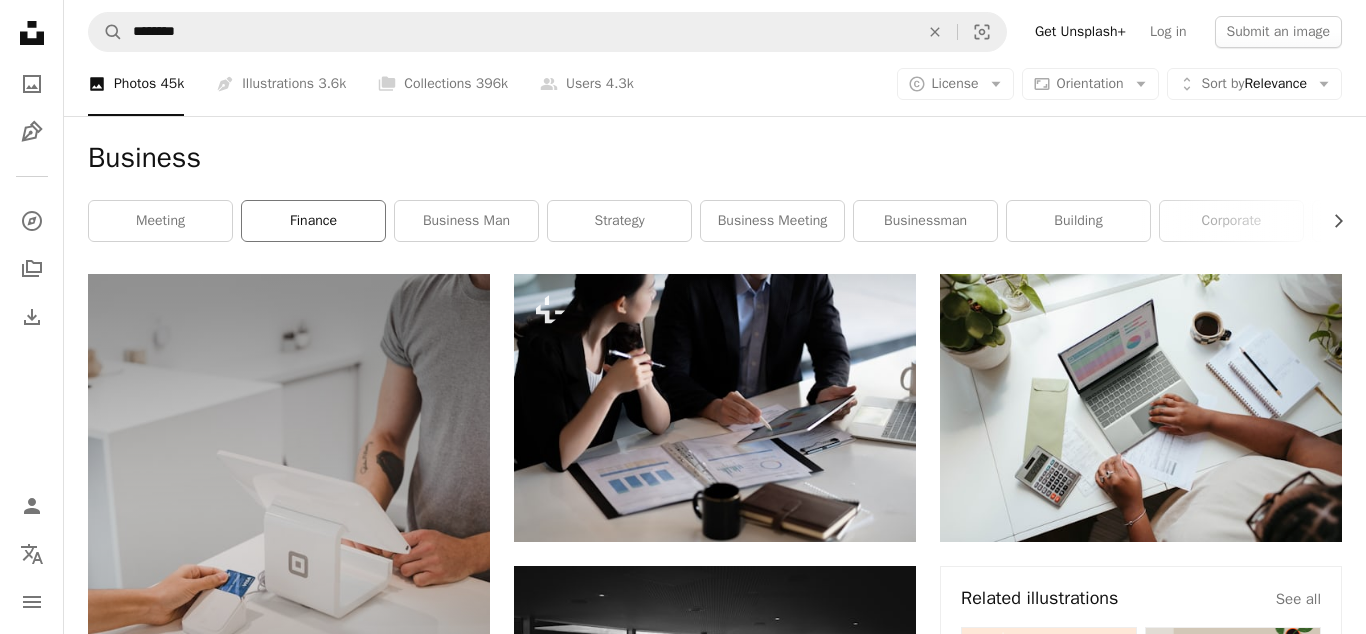 click on "finance" at bounding box center [313, 221] 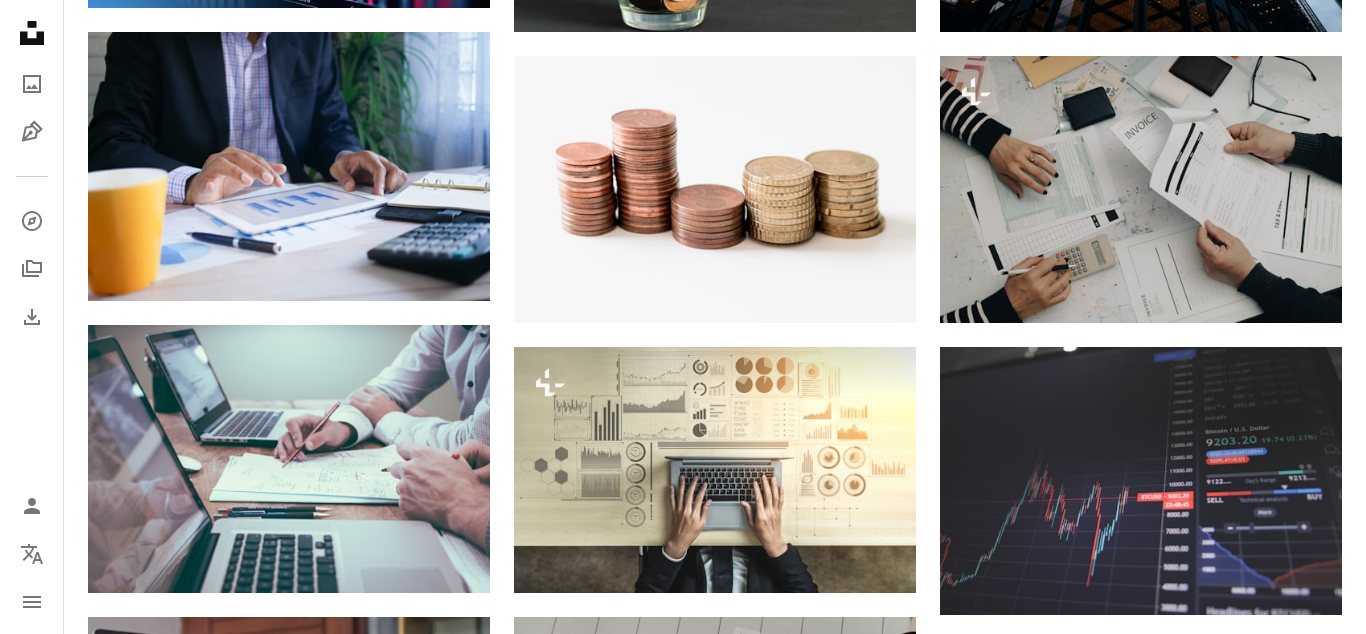 scroll, scrollTop: 0, scrollLeft: 0, axis: both 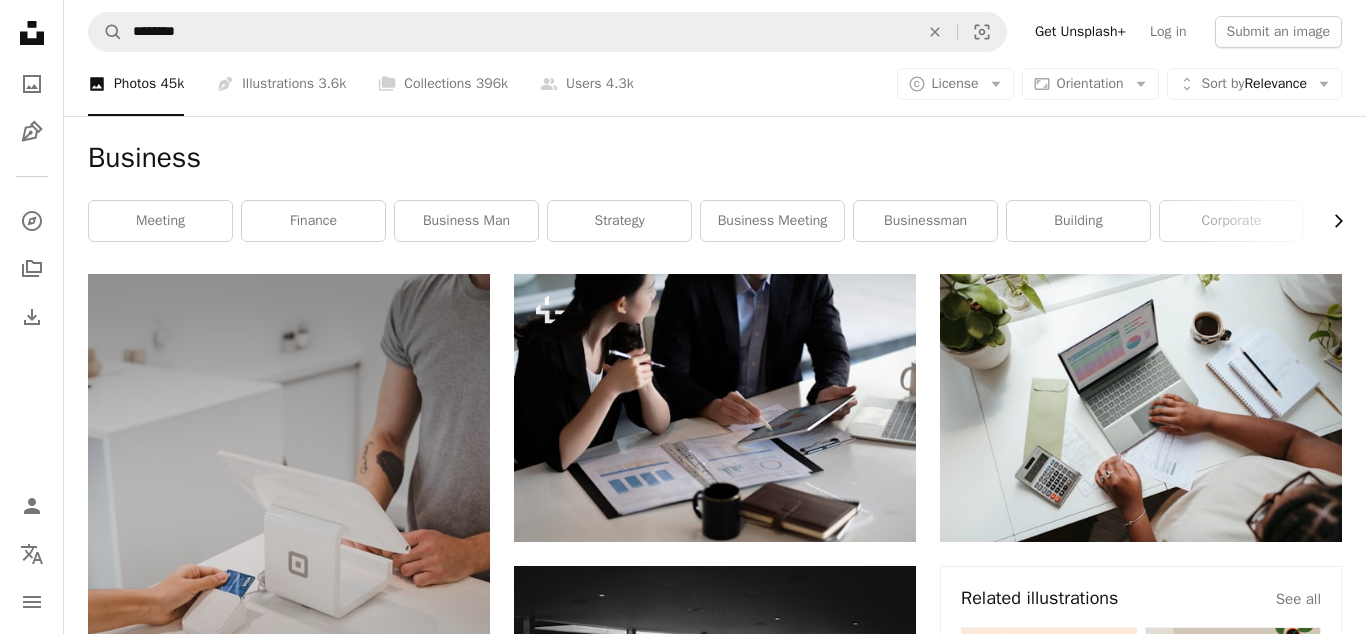 click on "Chevron right" 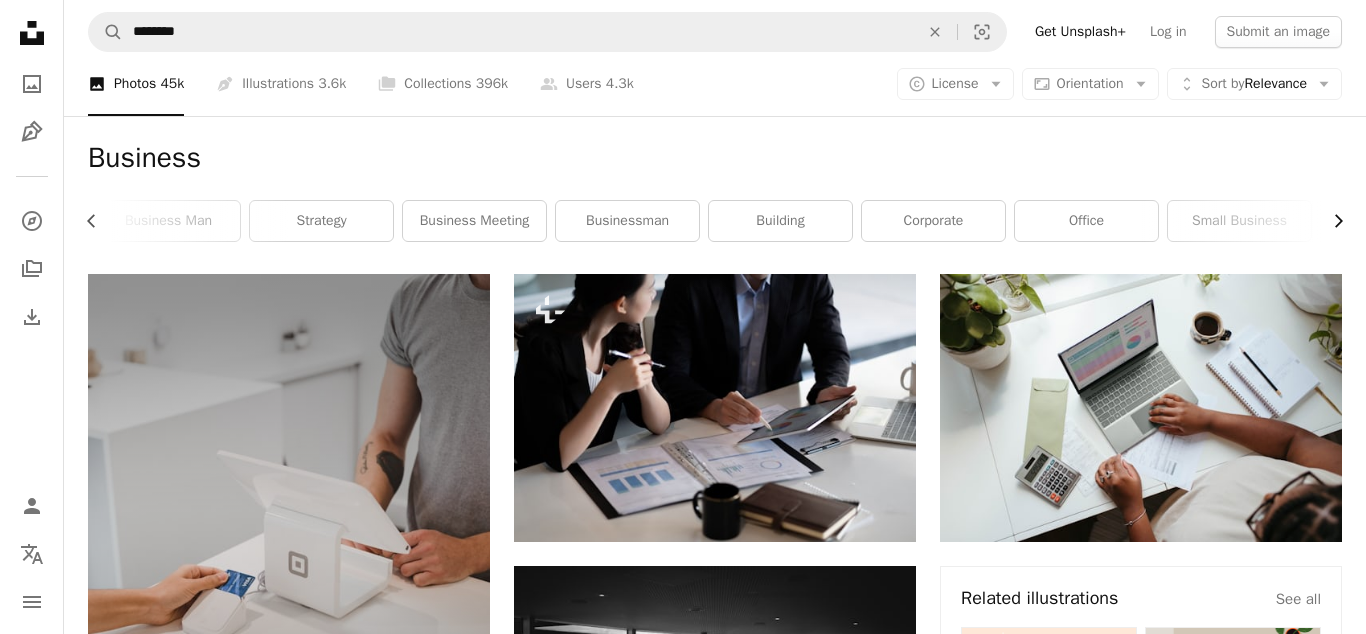scroll, scrollTop: 0, scrollLeft: 300, axis: horizontal 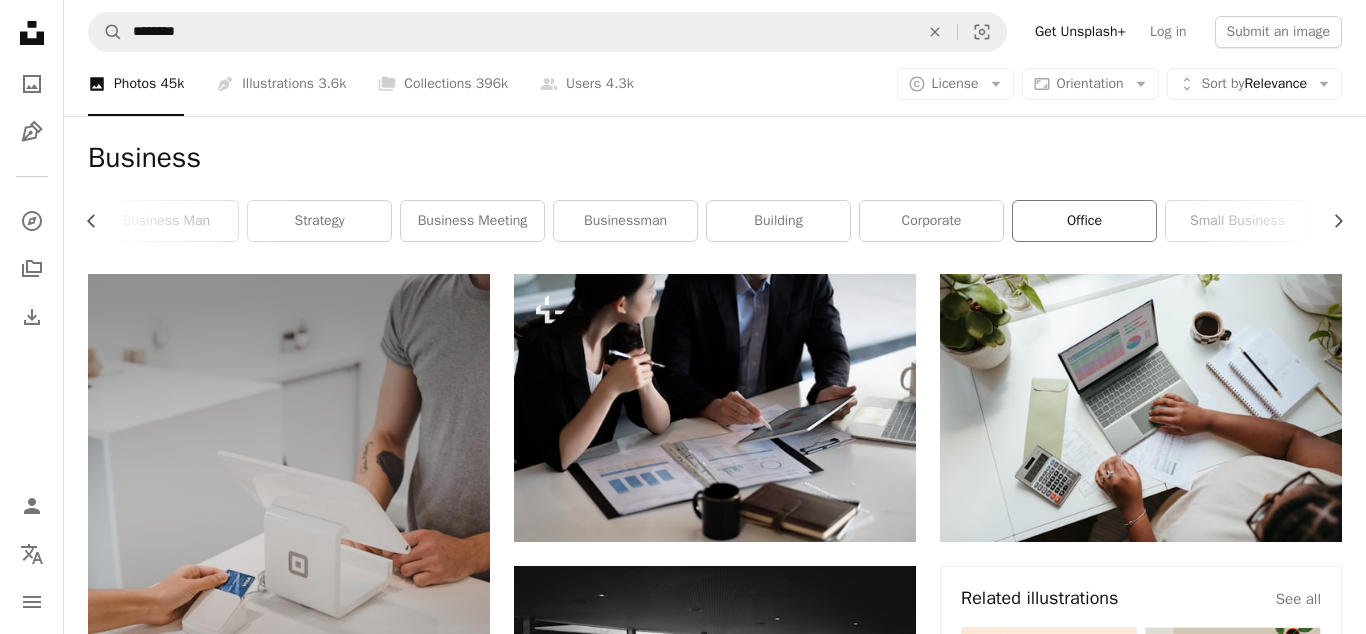 click on "office" at bounding box center (1084, 221) 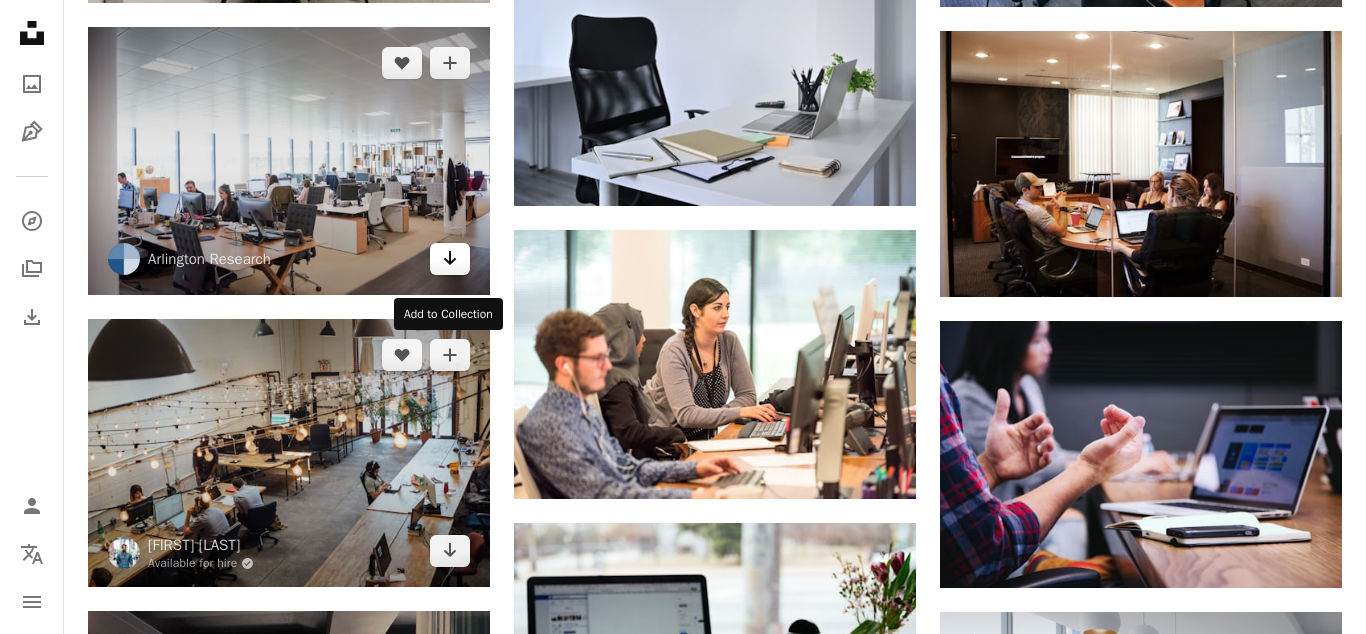scroll, scrollTop: 9588, scrollLeft: 0, axis: vertical 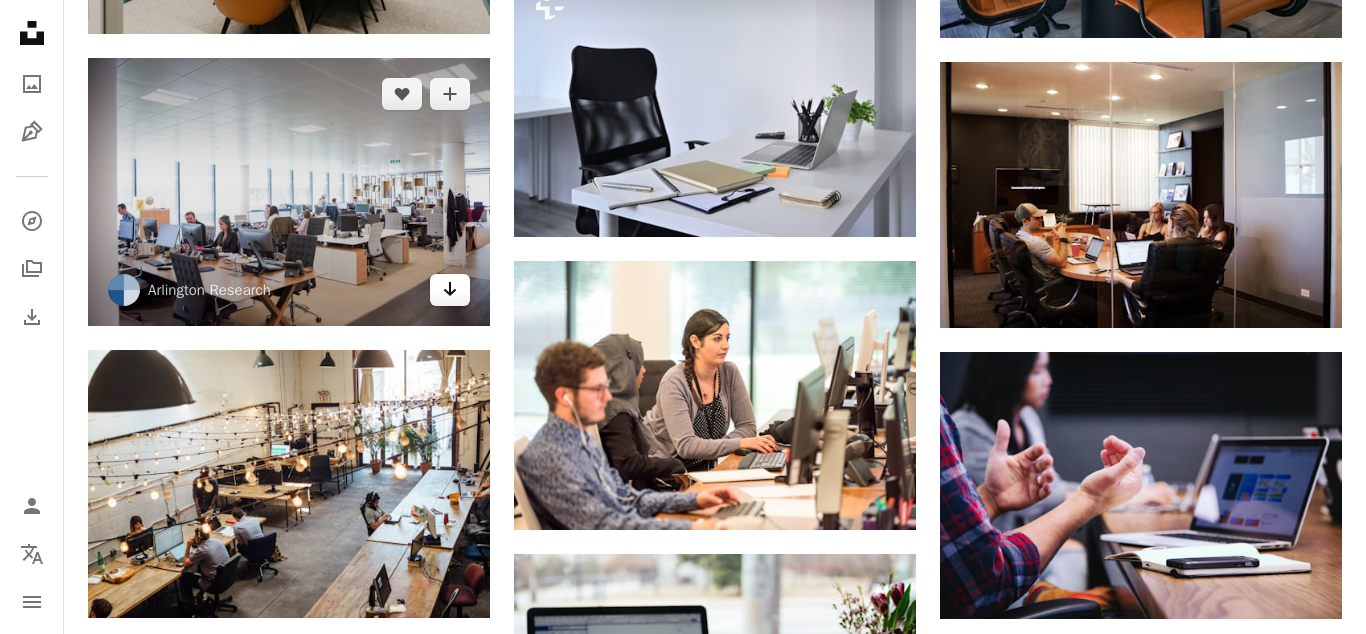 click on "Arrow pointing down" 